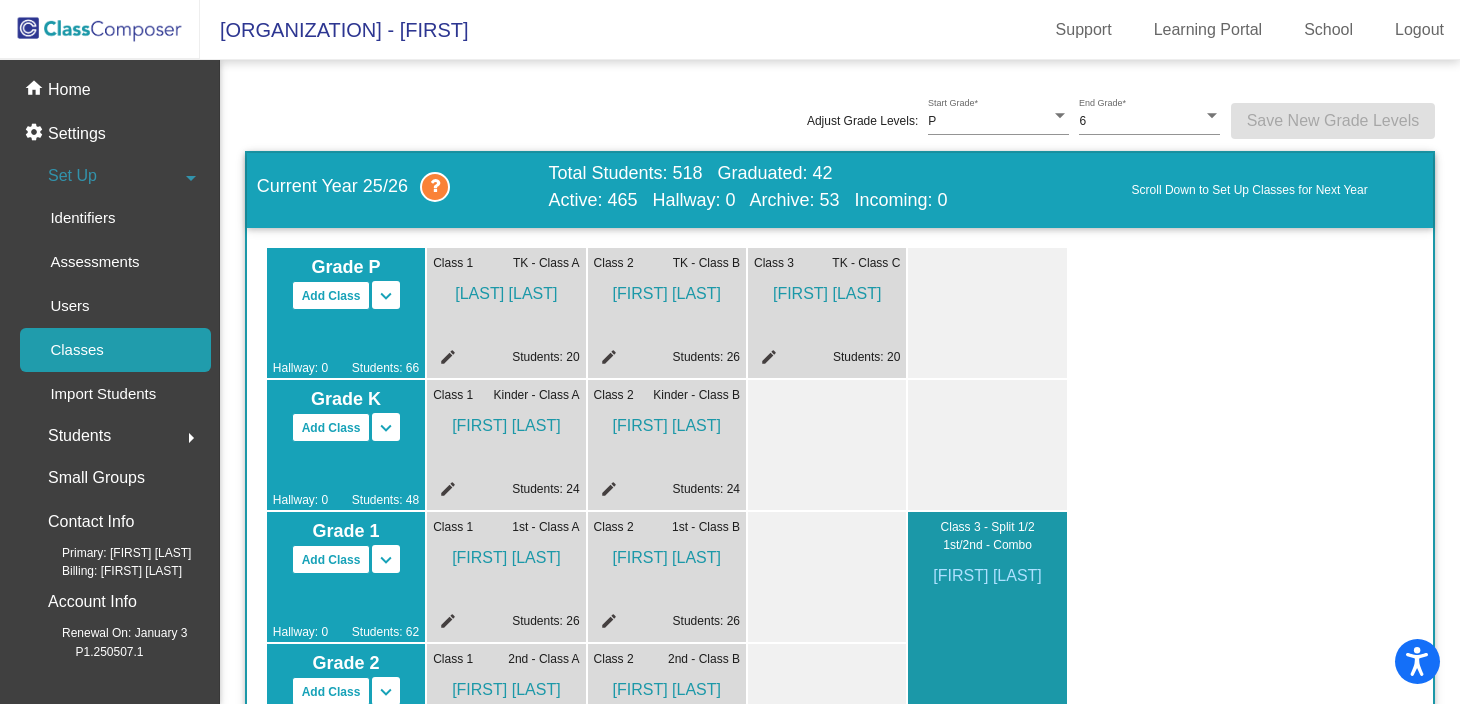 scroll, scrollTop: 0, scrollLeft: 0, axis: both 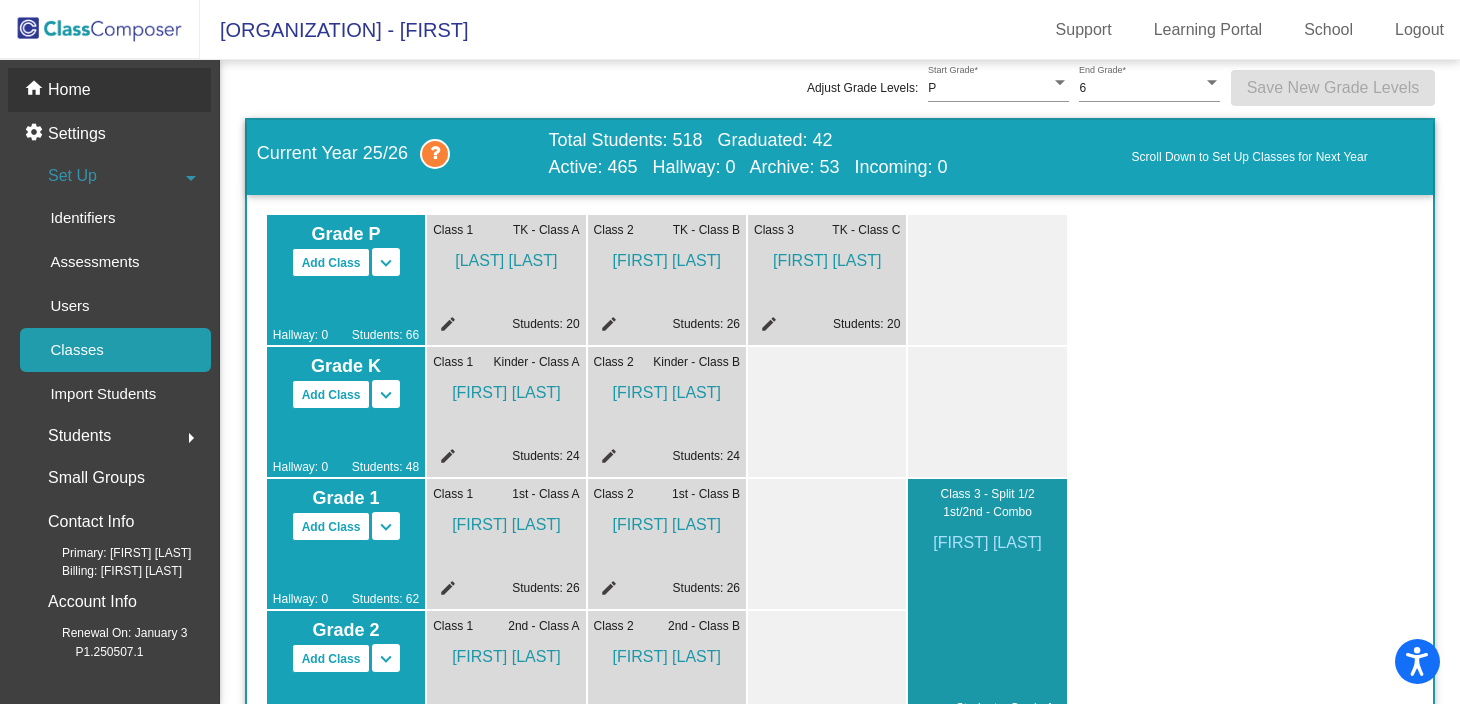 click on "Home" 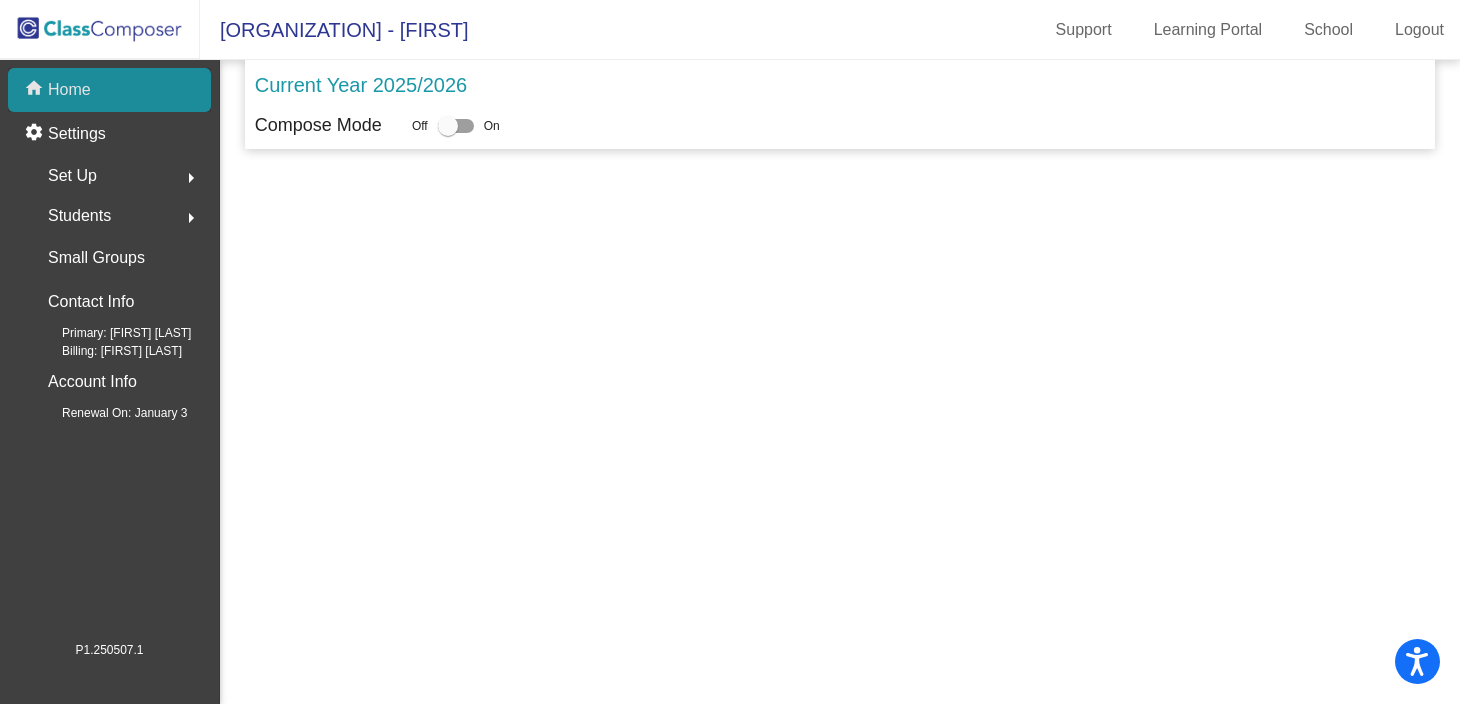 scroll, scrollTop: 0, scrollLeft: 0, axis: both 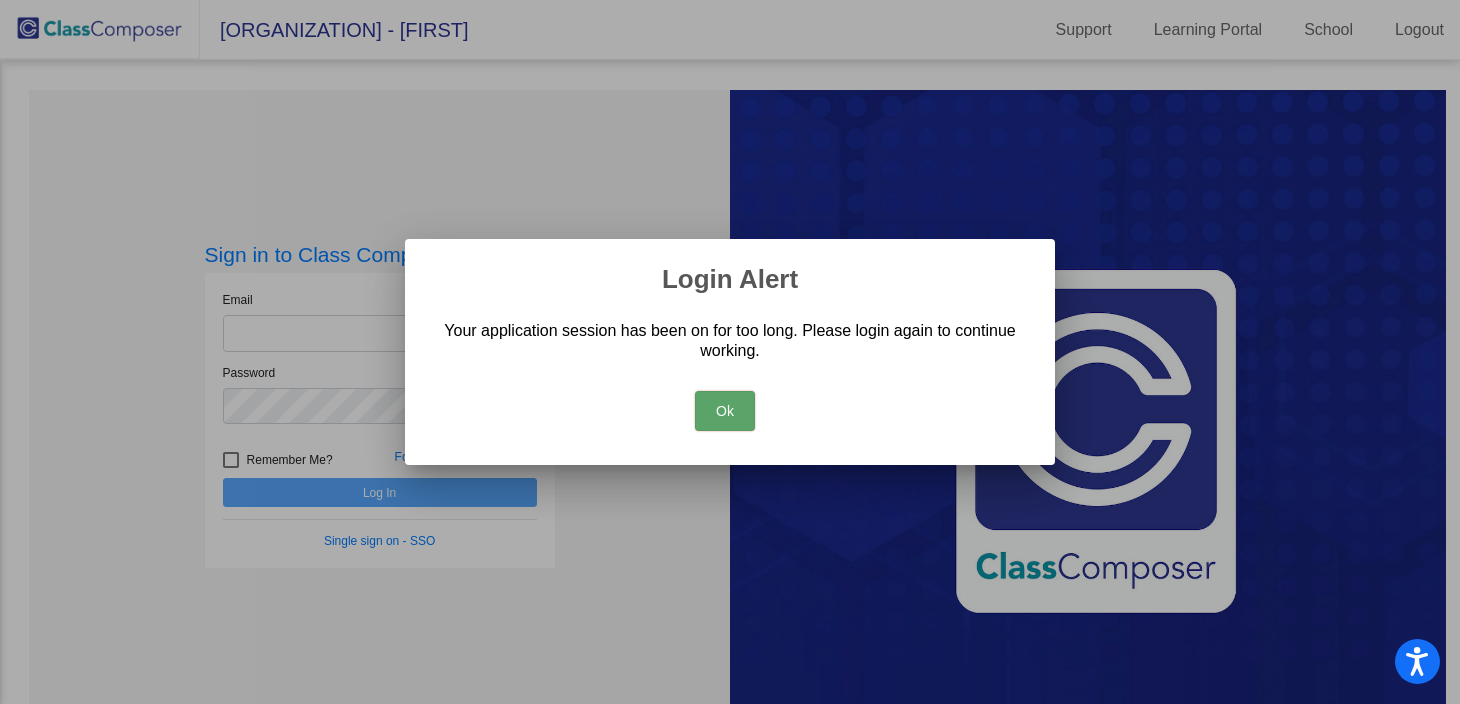 type 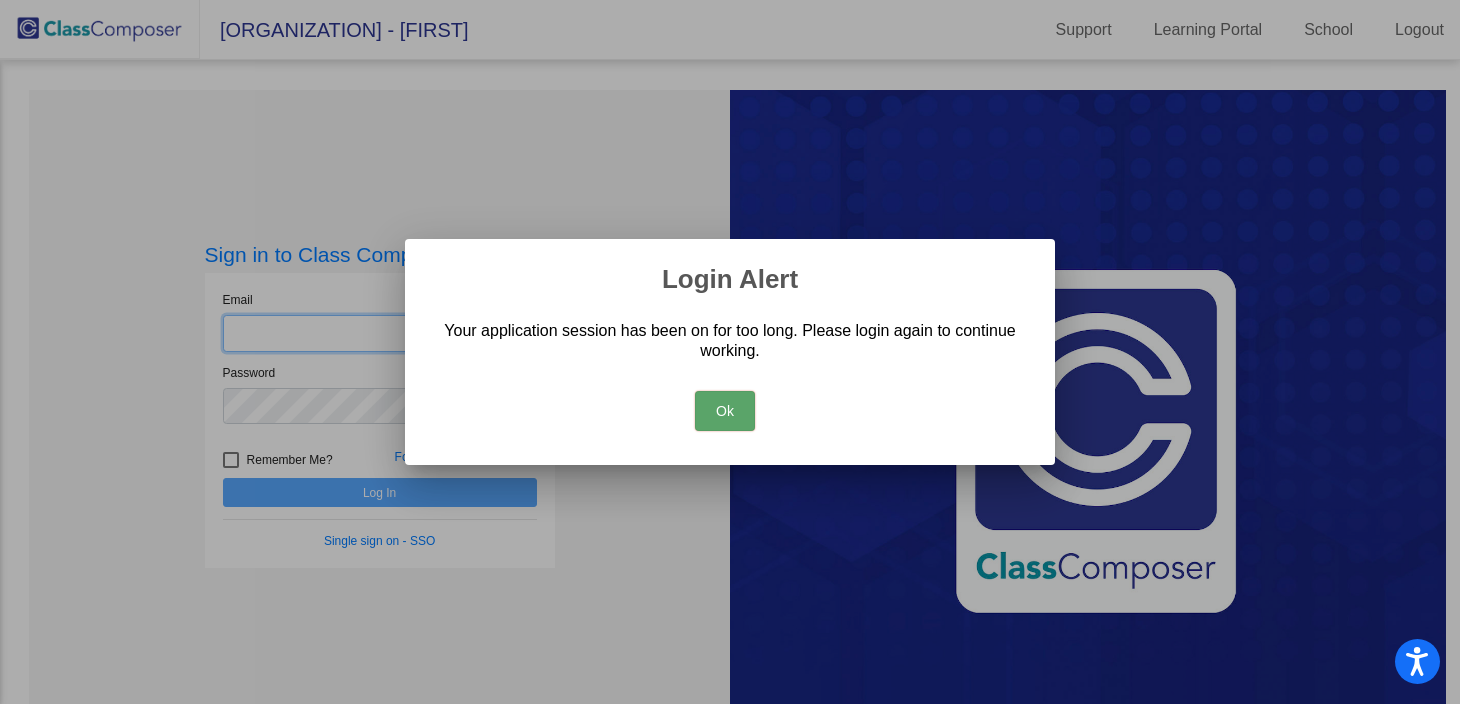 type on "[EMAIL]" 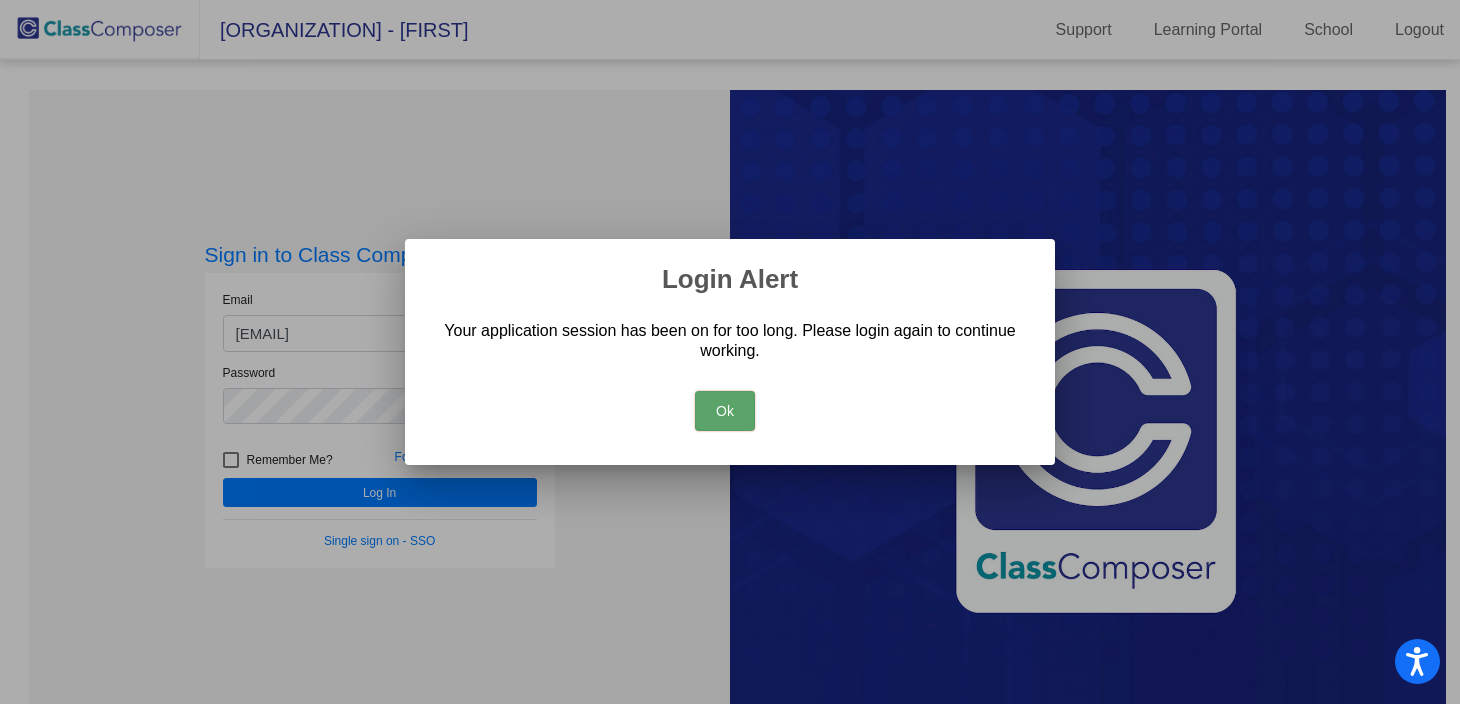 click on "Ok" at bounding box center (725, 411) 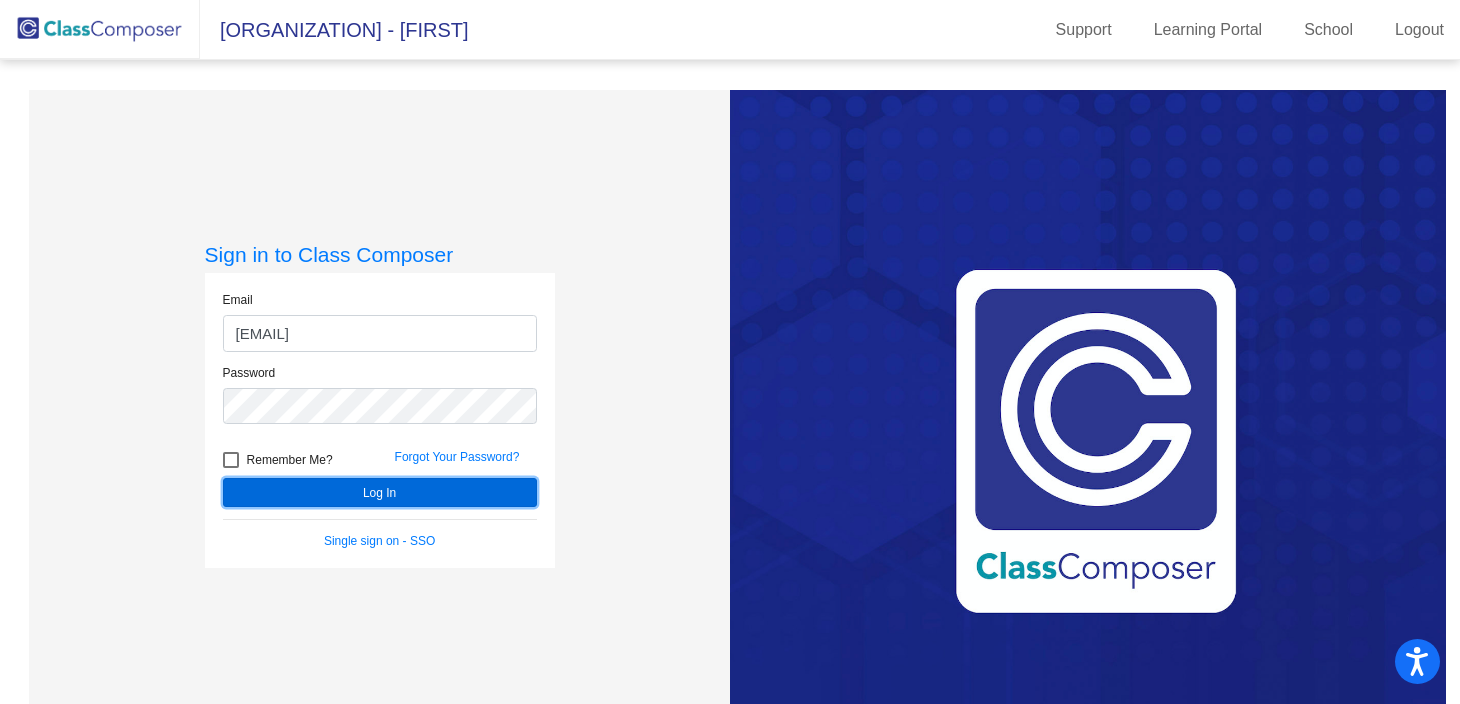 click on "Log In" 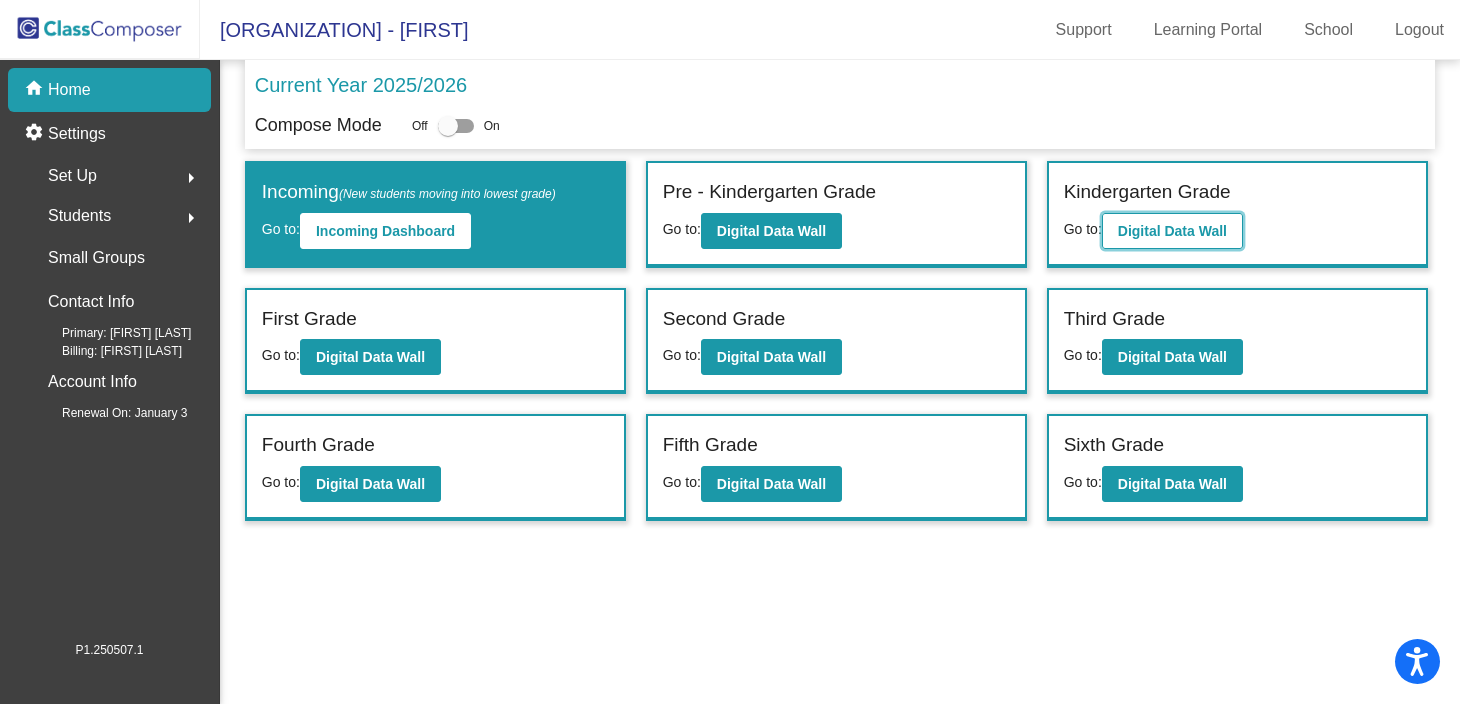 click on "Digital Data Wall" 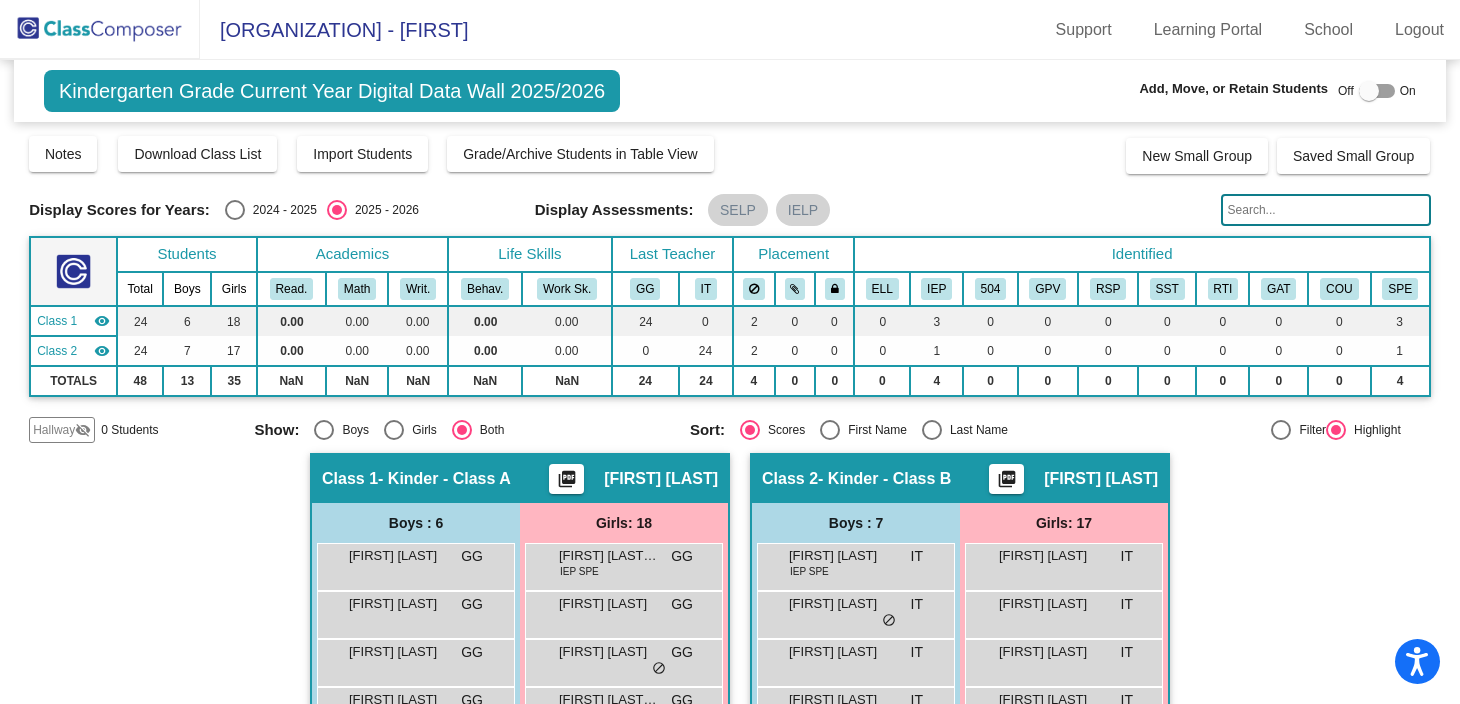 click at bounding box center (932, 430) 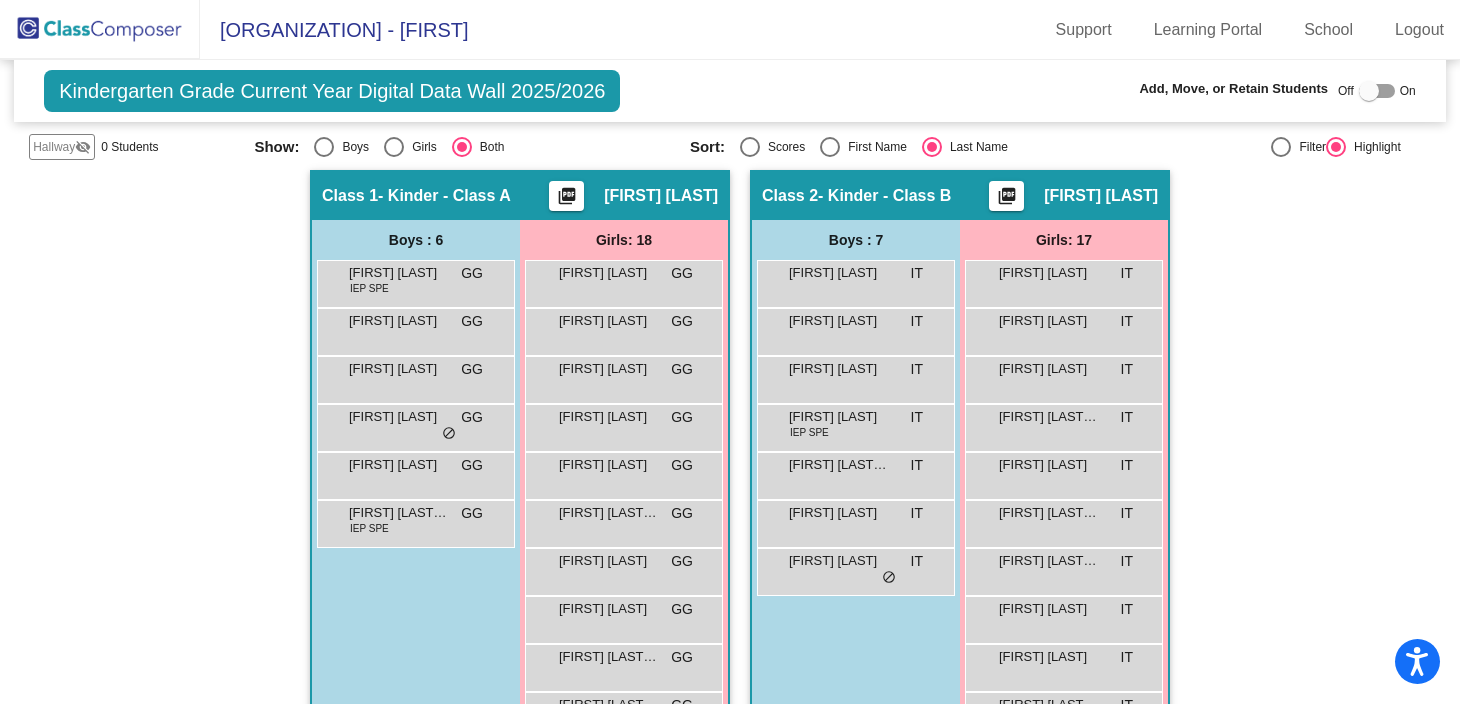 scroll, scrollTop: 280, scrollLeft: 0, axis: vertical 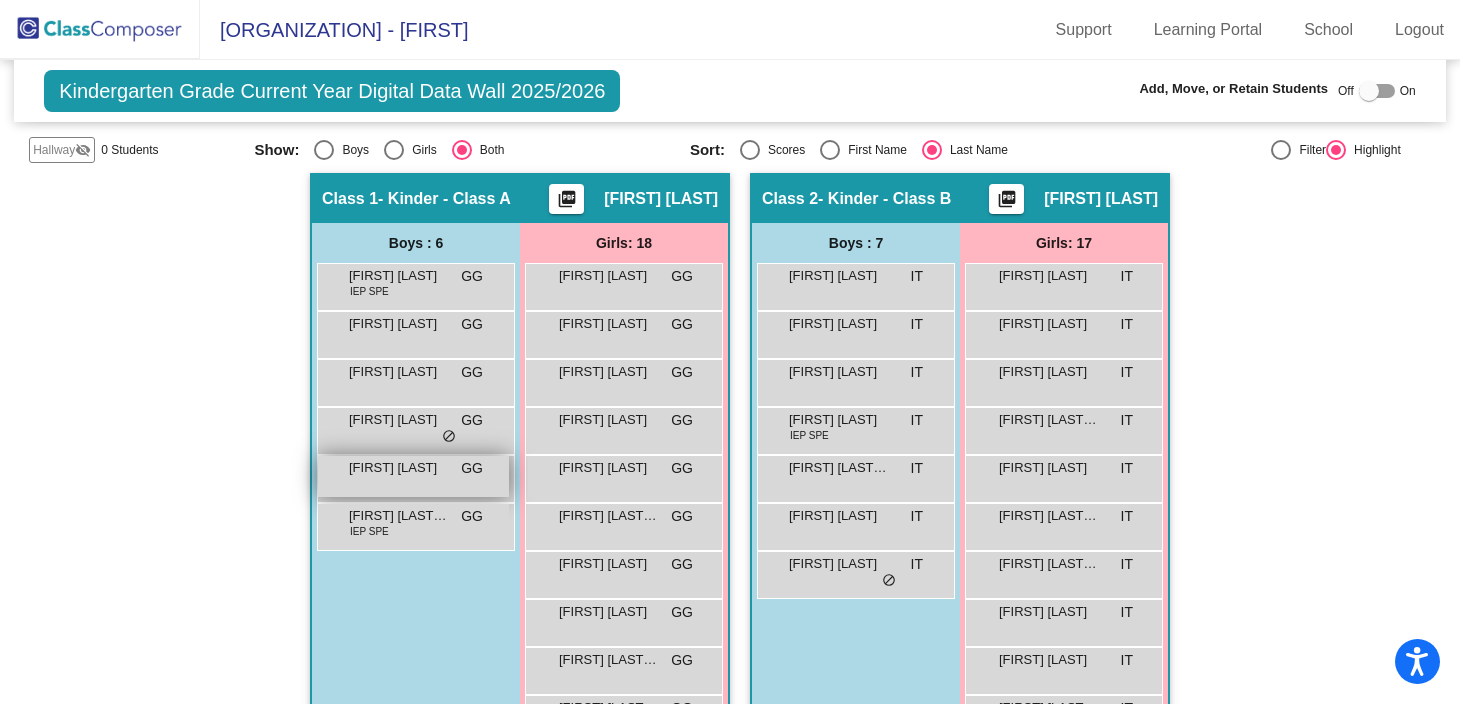 click on "[FIRST] [LAST]" at bounding box center (399, 468) 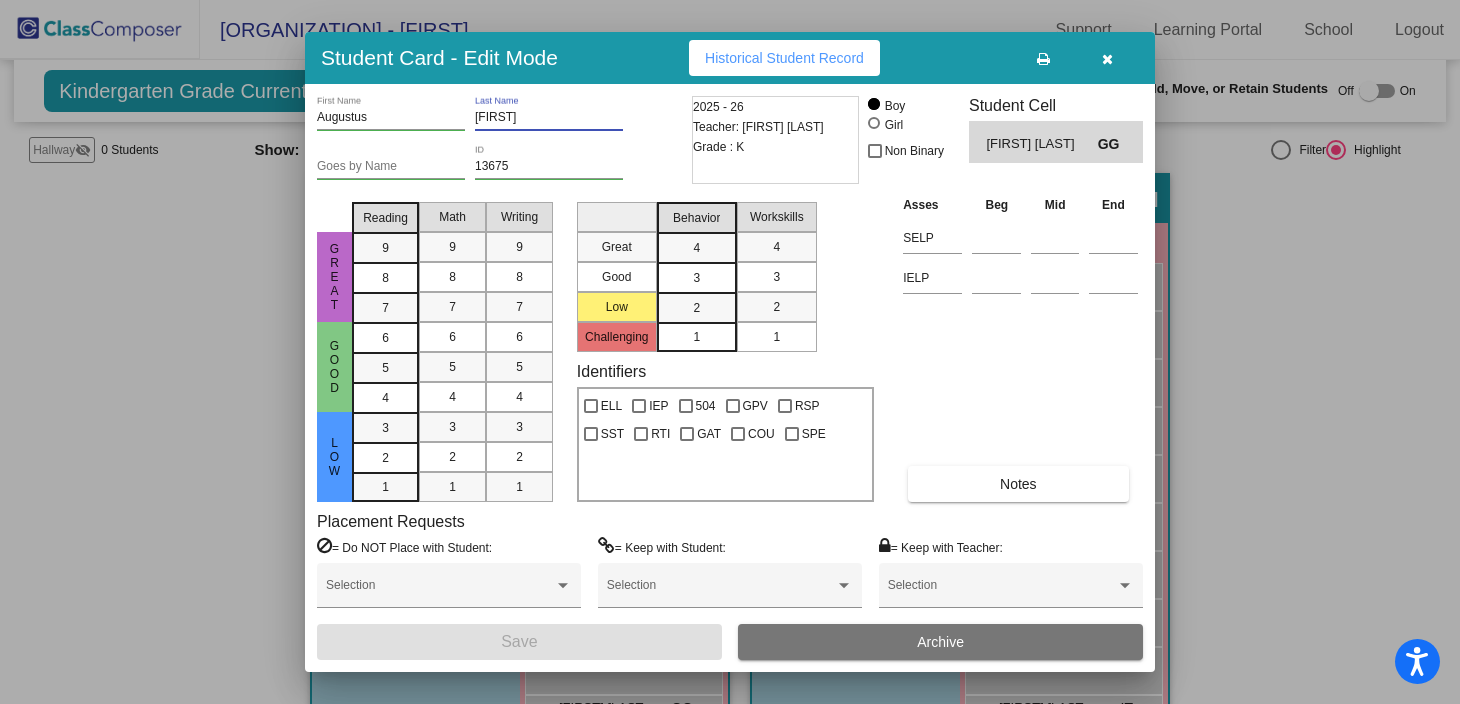 click on "[FIRST]" at bounding box center (549, 118) 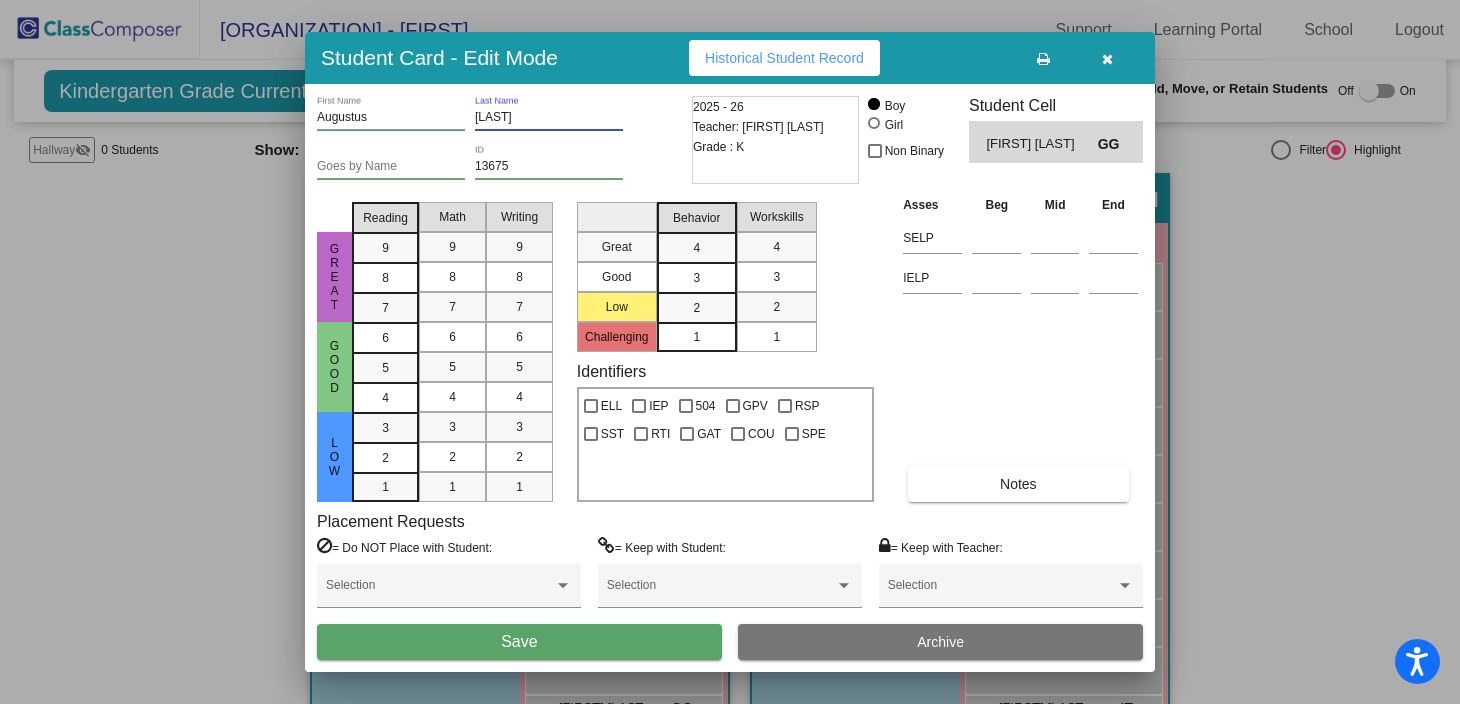 type on "O" 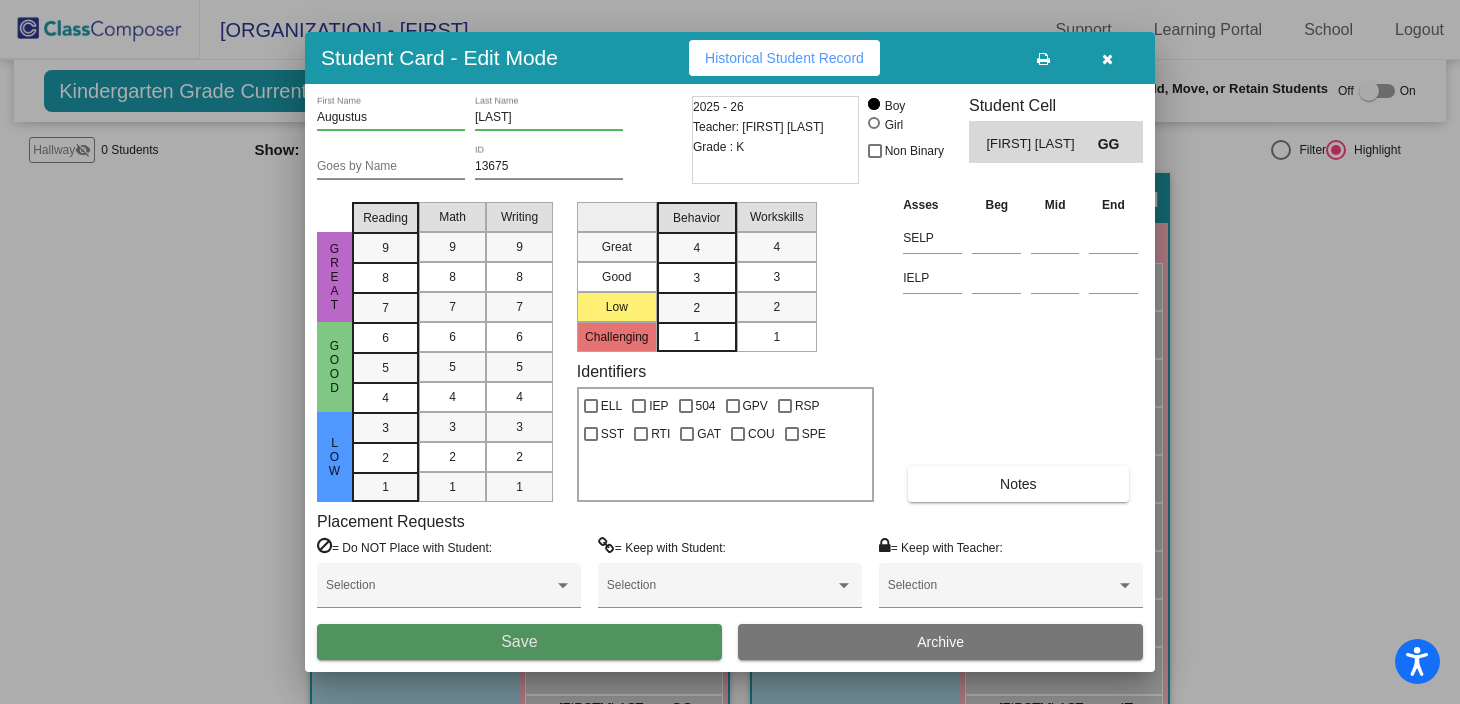 click on "Save" at bounding box center (519, 642) 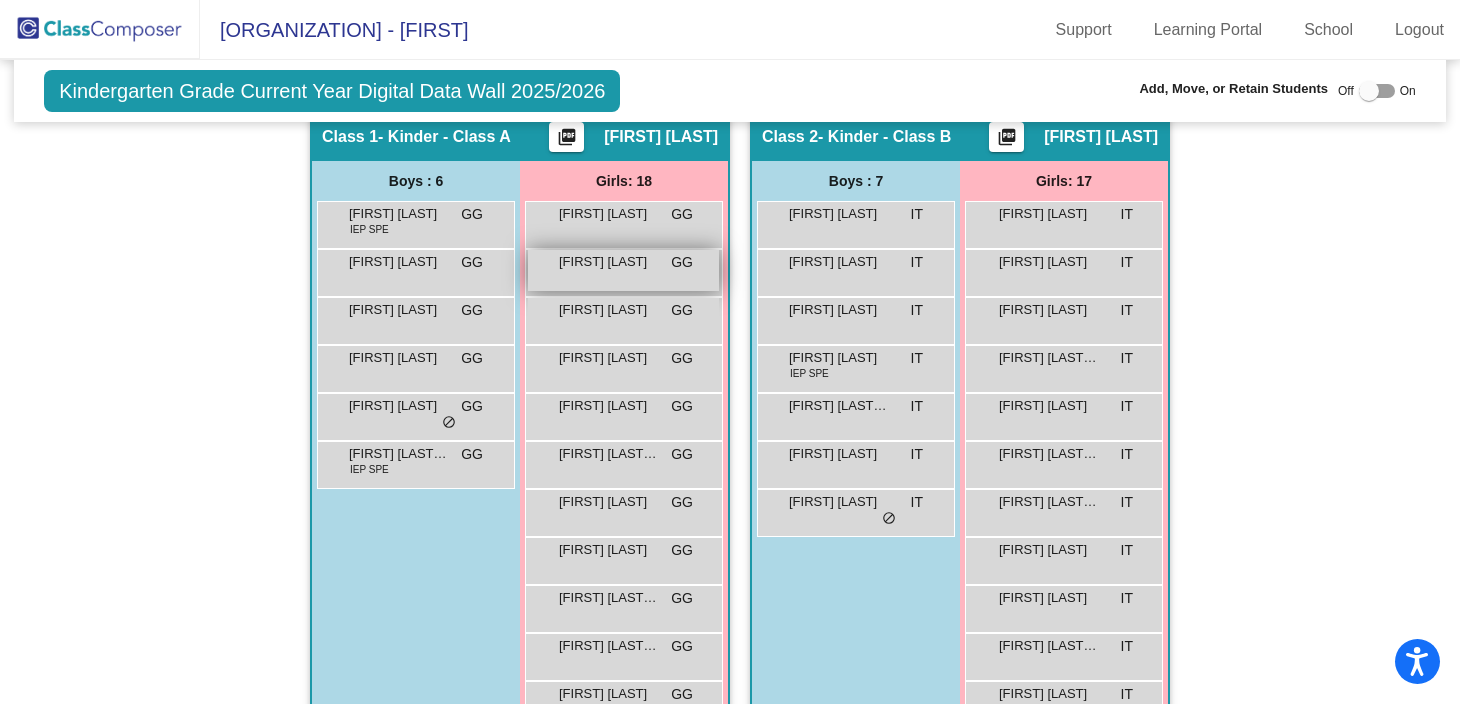 scroll, scrollTop: 347, scrollLeft: 0, axis: vertical 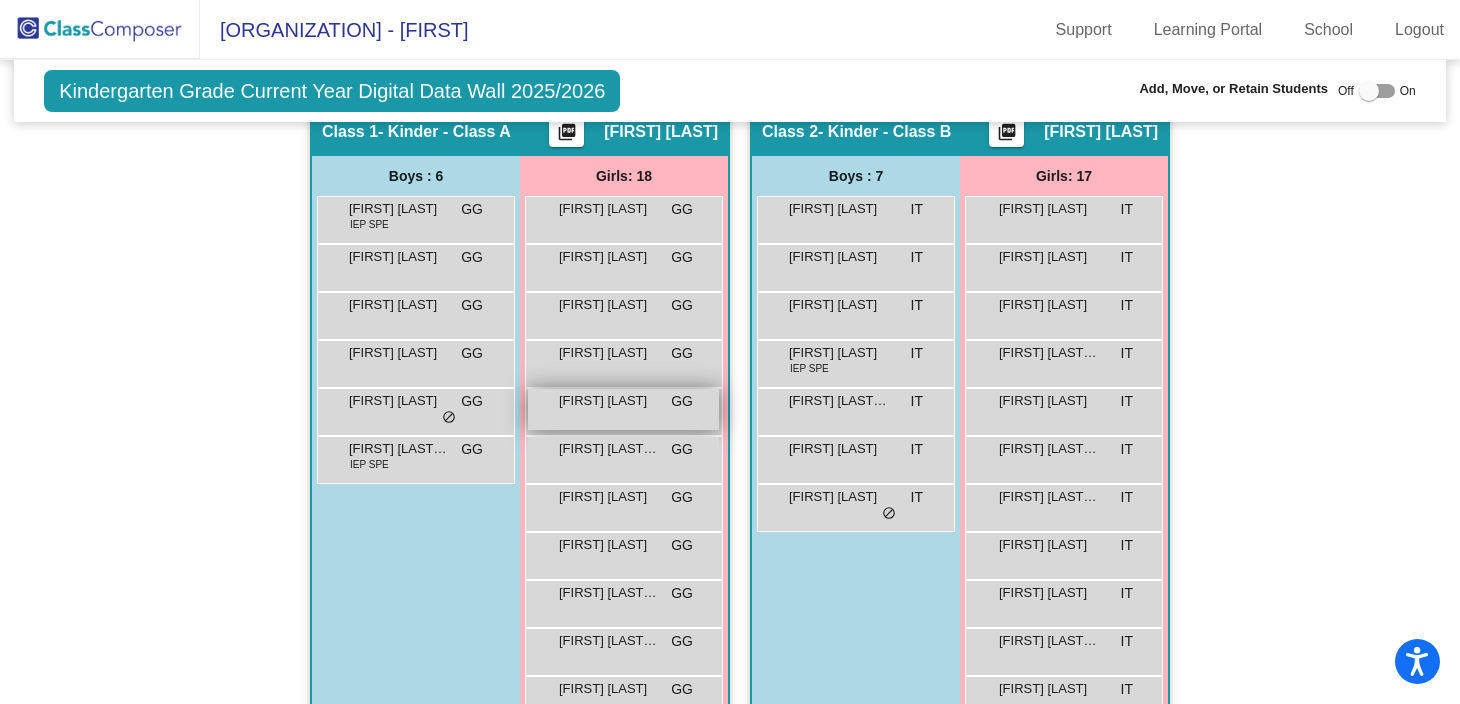 click on "[FIRST] [LAST]" at bounding box center (609, 401) 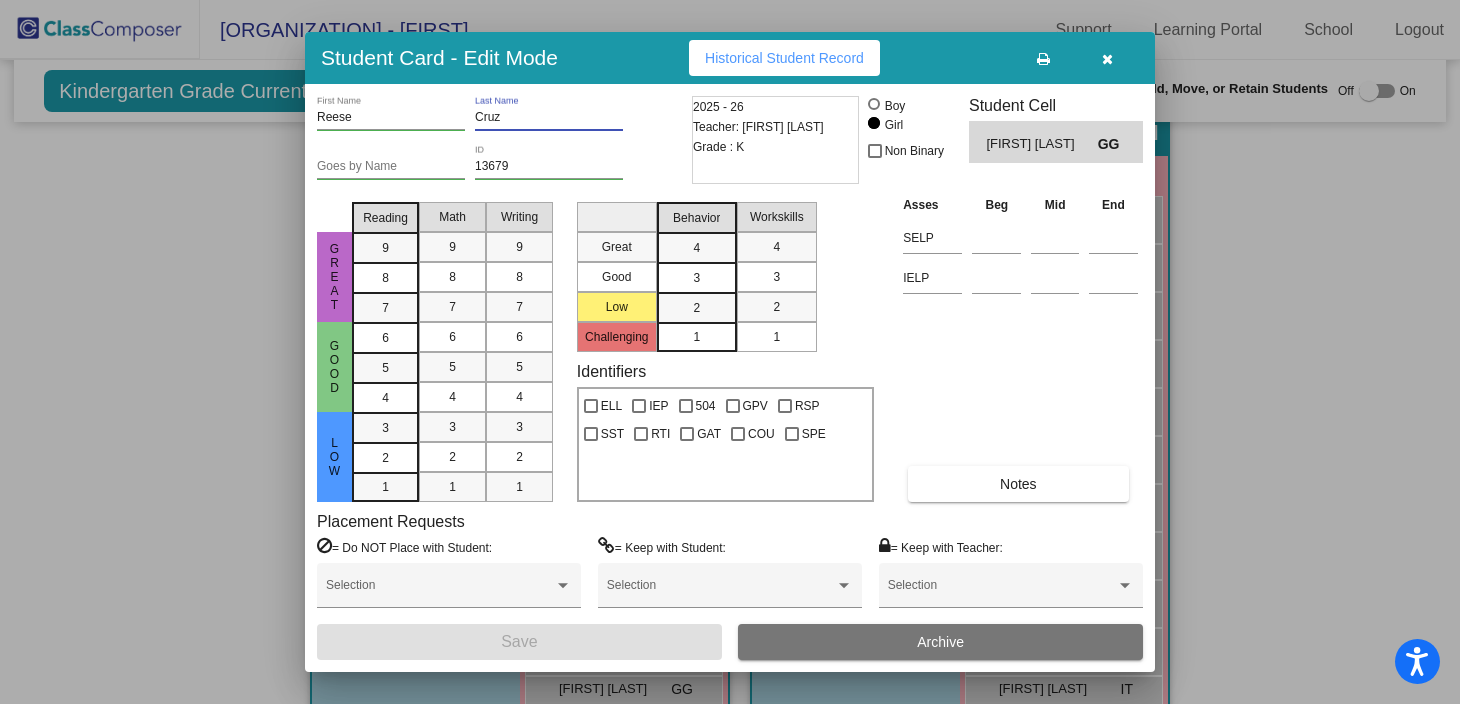click on "Cruz" at bounding box center [549, 118] 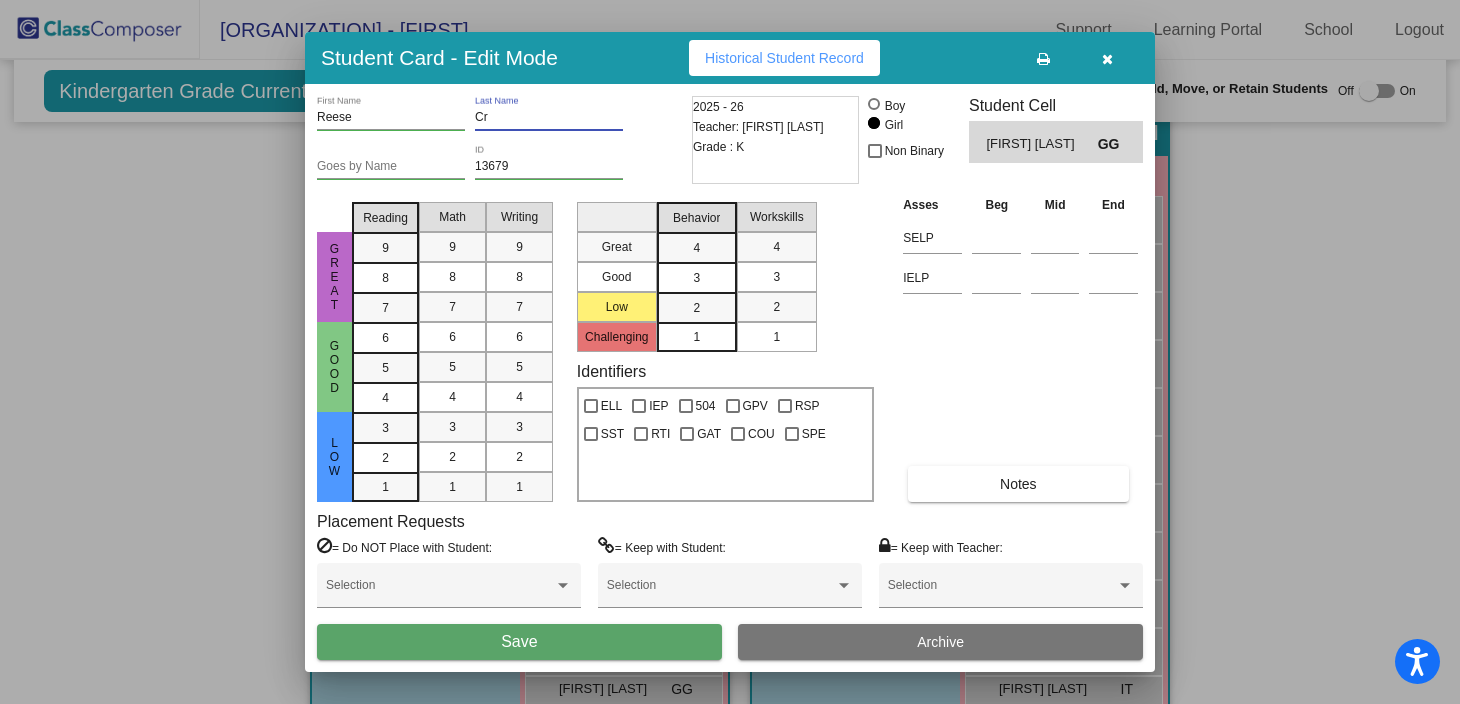 type on "C" 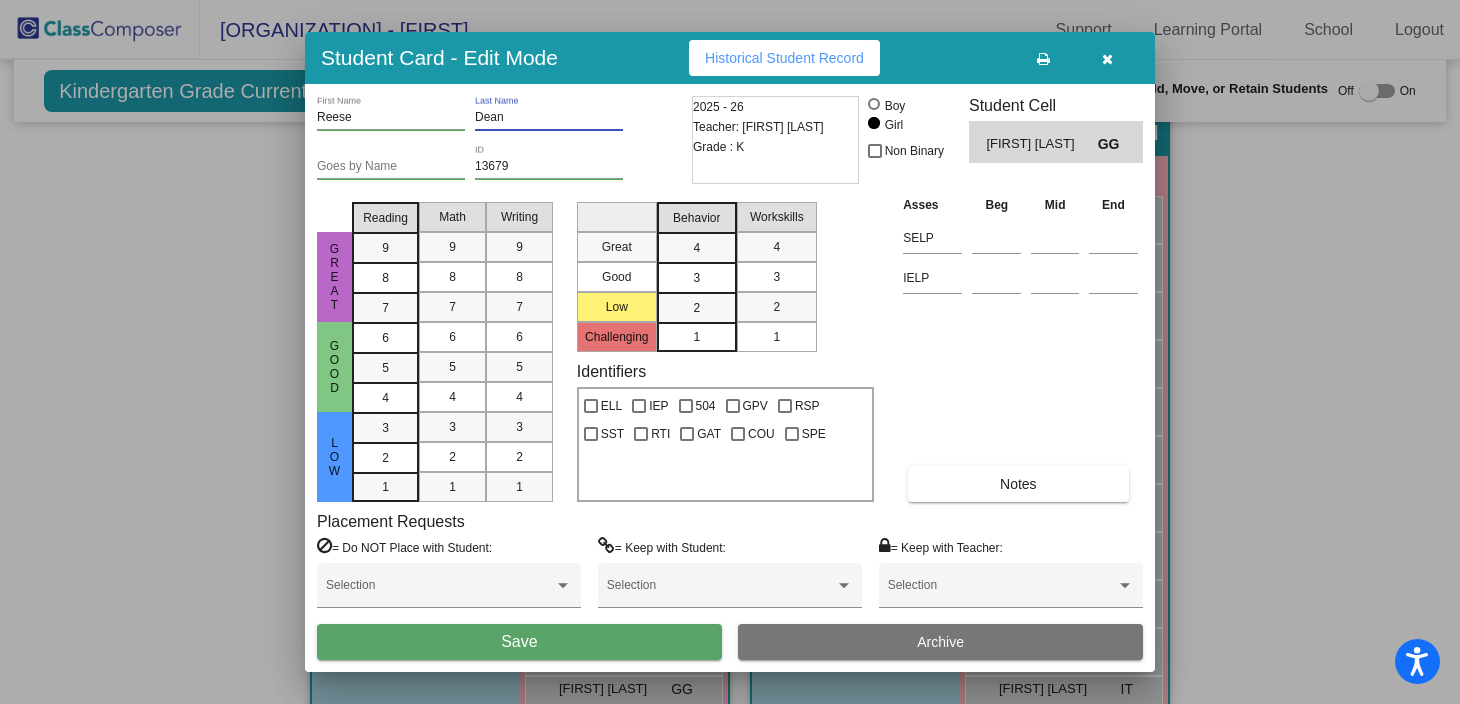 type on "Dean" 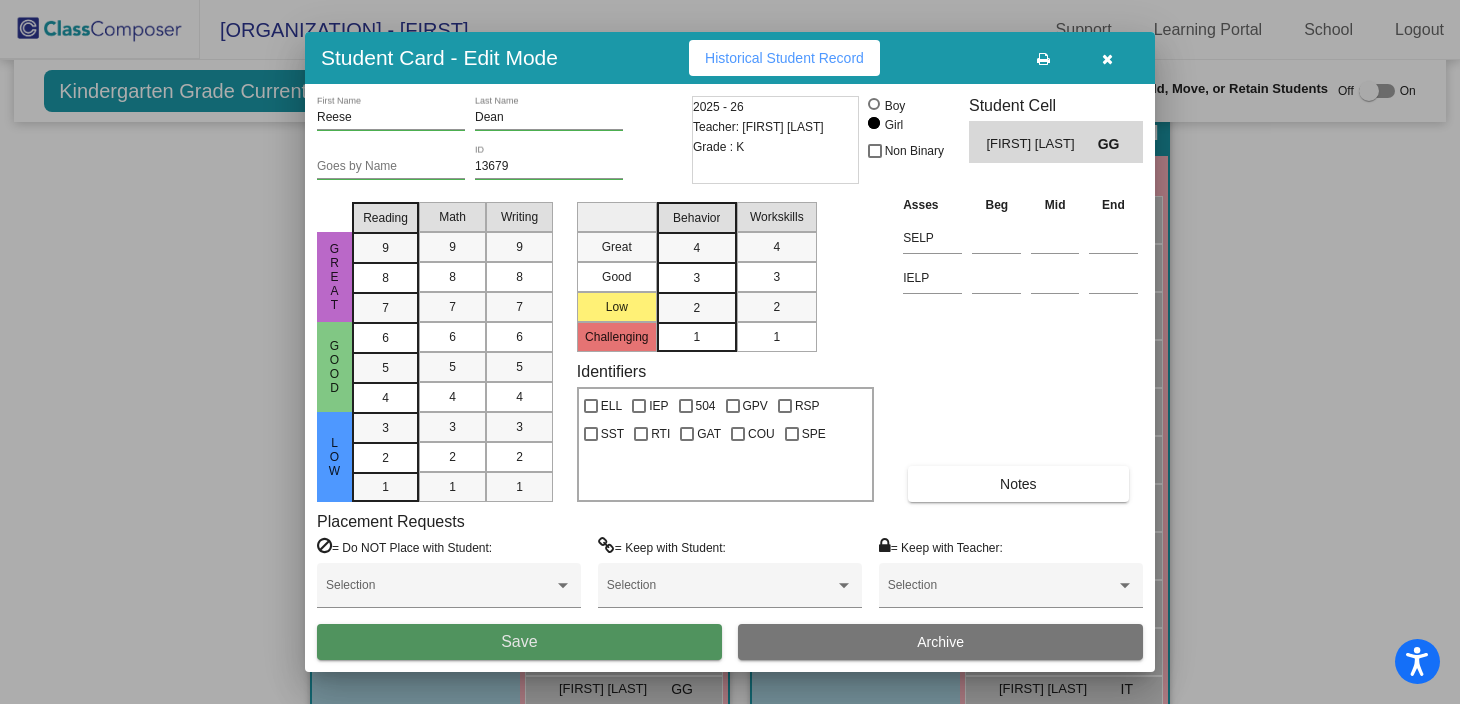 click on "Save" at bounding box center (519, 641) 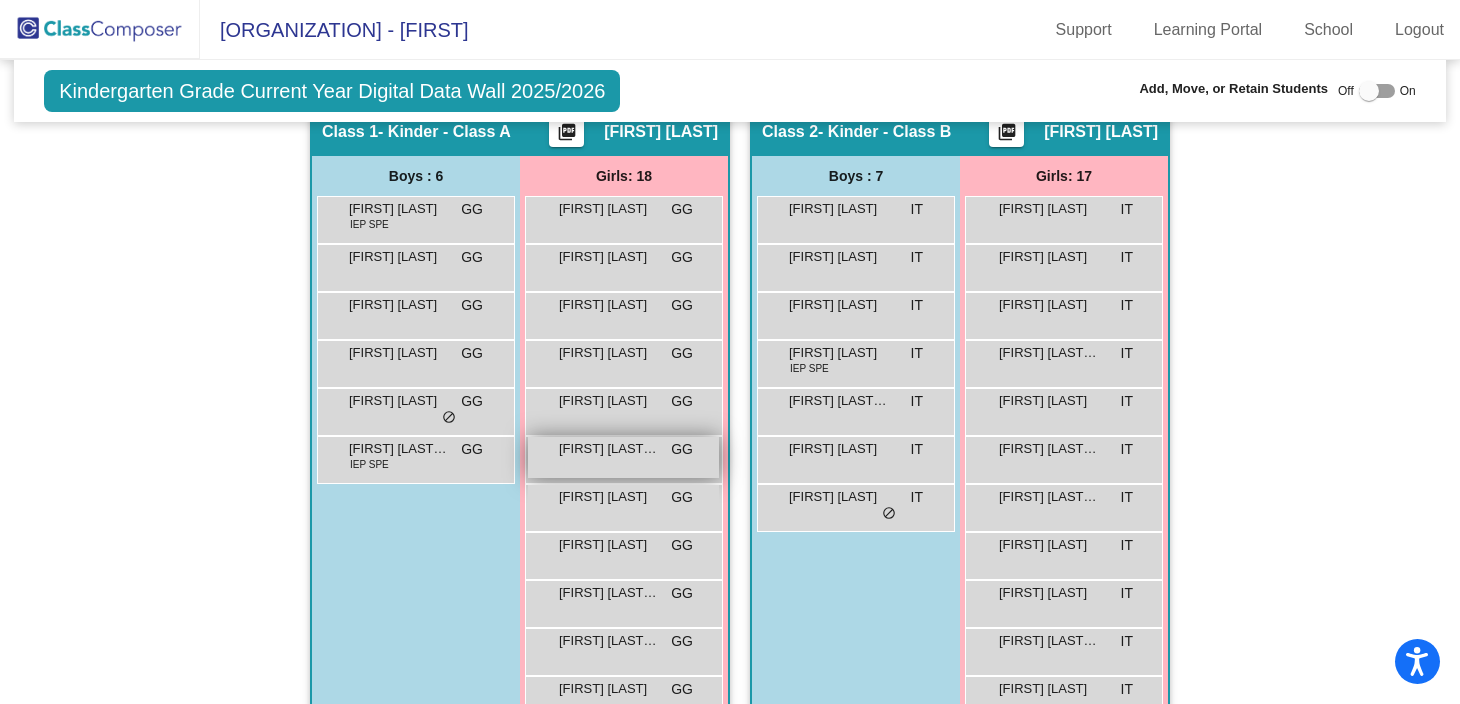 click on "[FIRST] [LAST]-[LAST]" at bounding box center [609, 449] 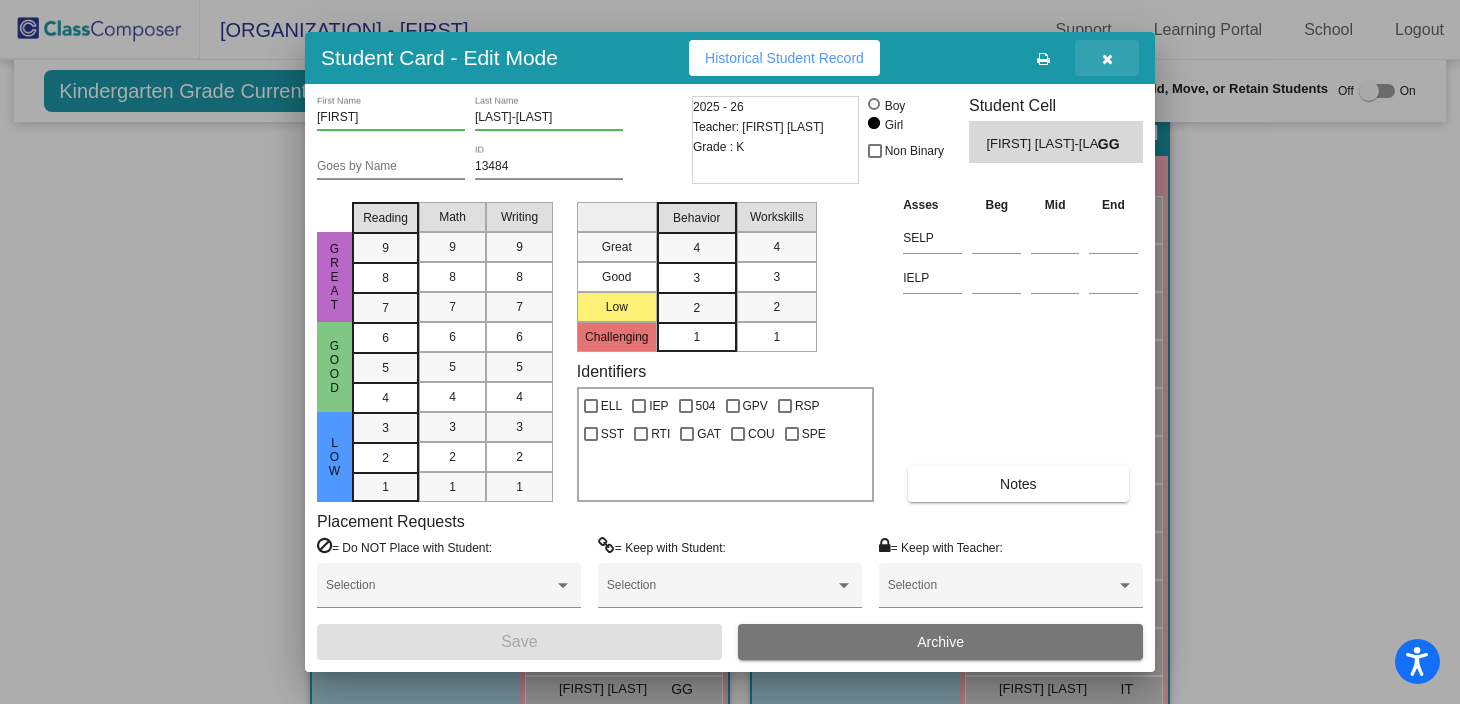 click at bounding box center [1107, 58] 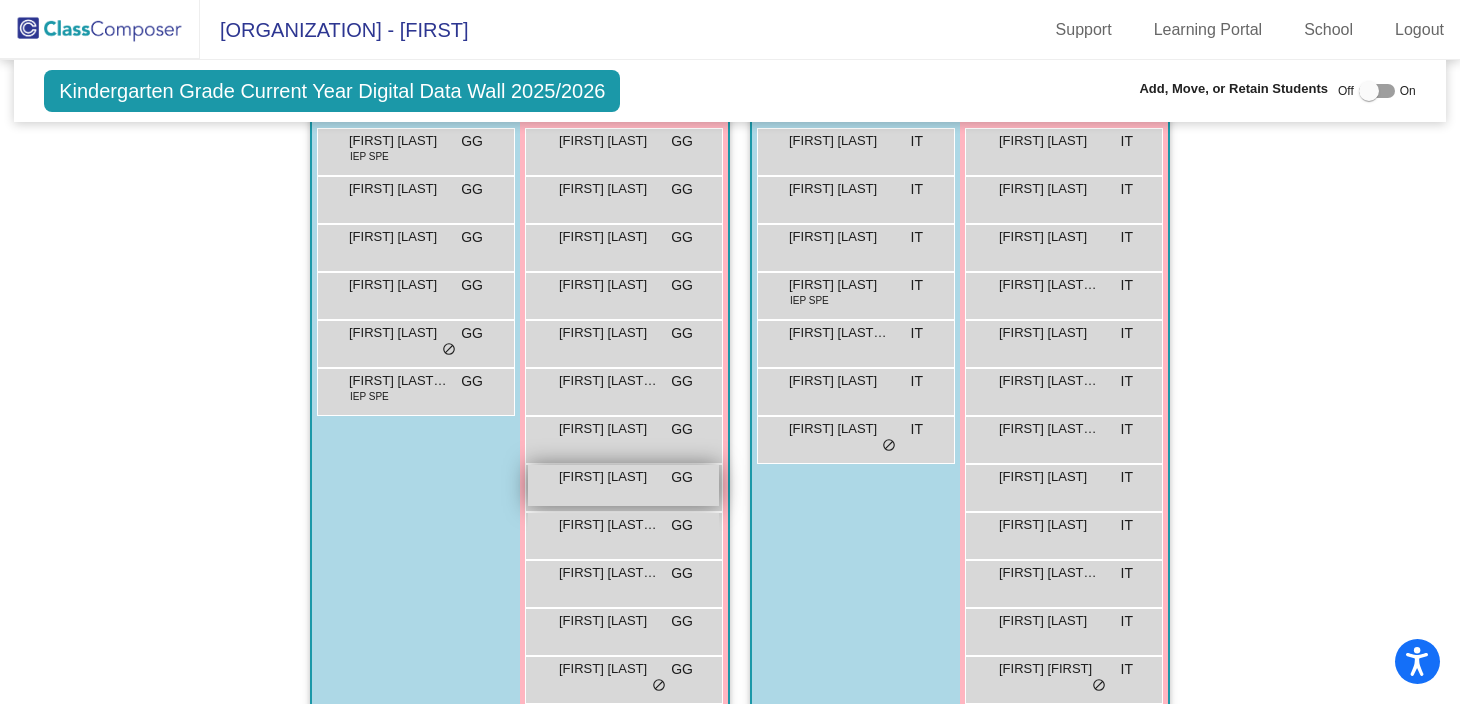 scroll, scrollTop: 427, scrollLeft: 0, axis: vertical 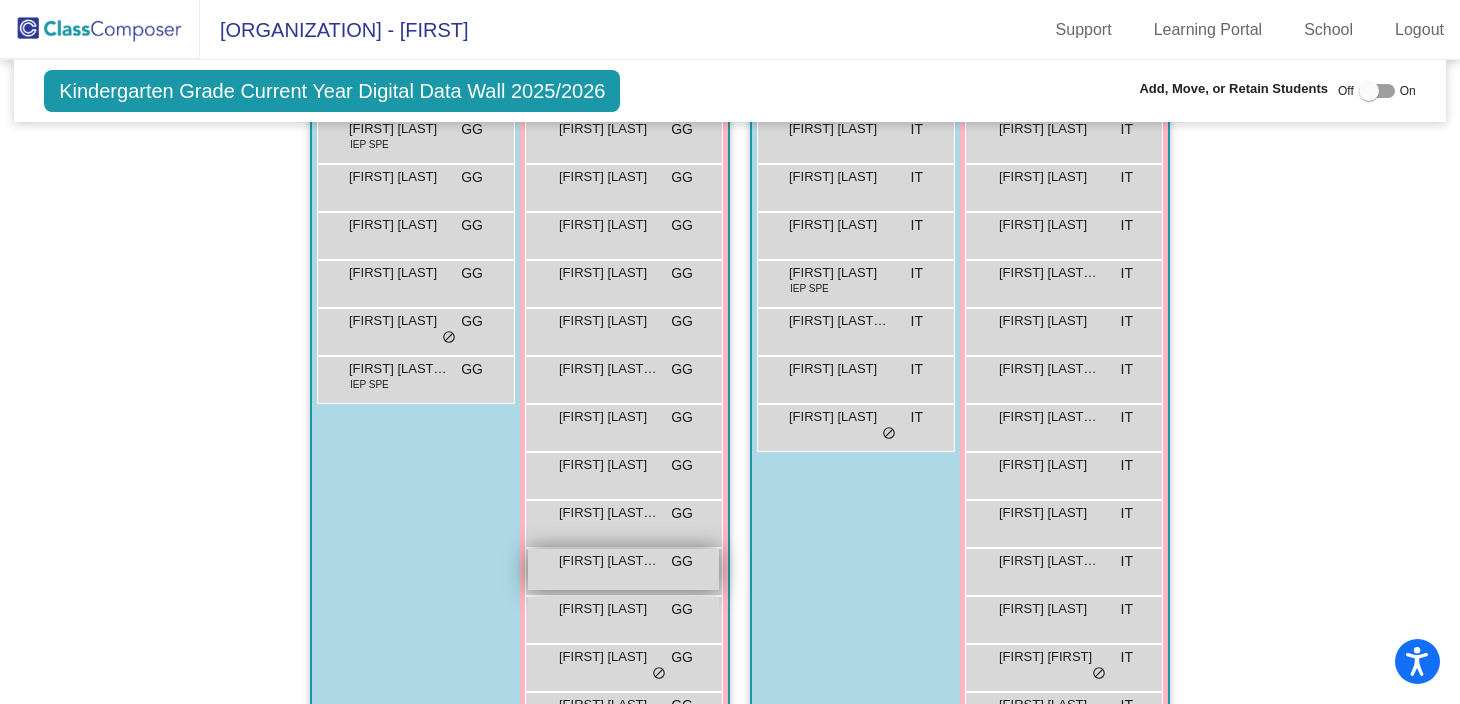 click on "[FIRST] [LAST] [LAST]" at bounding box center [609, 561] 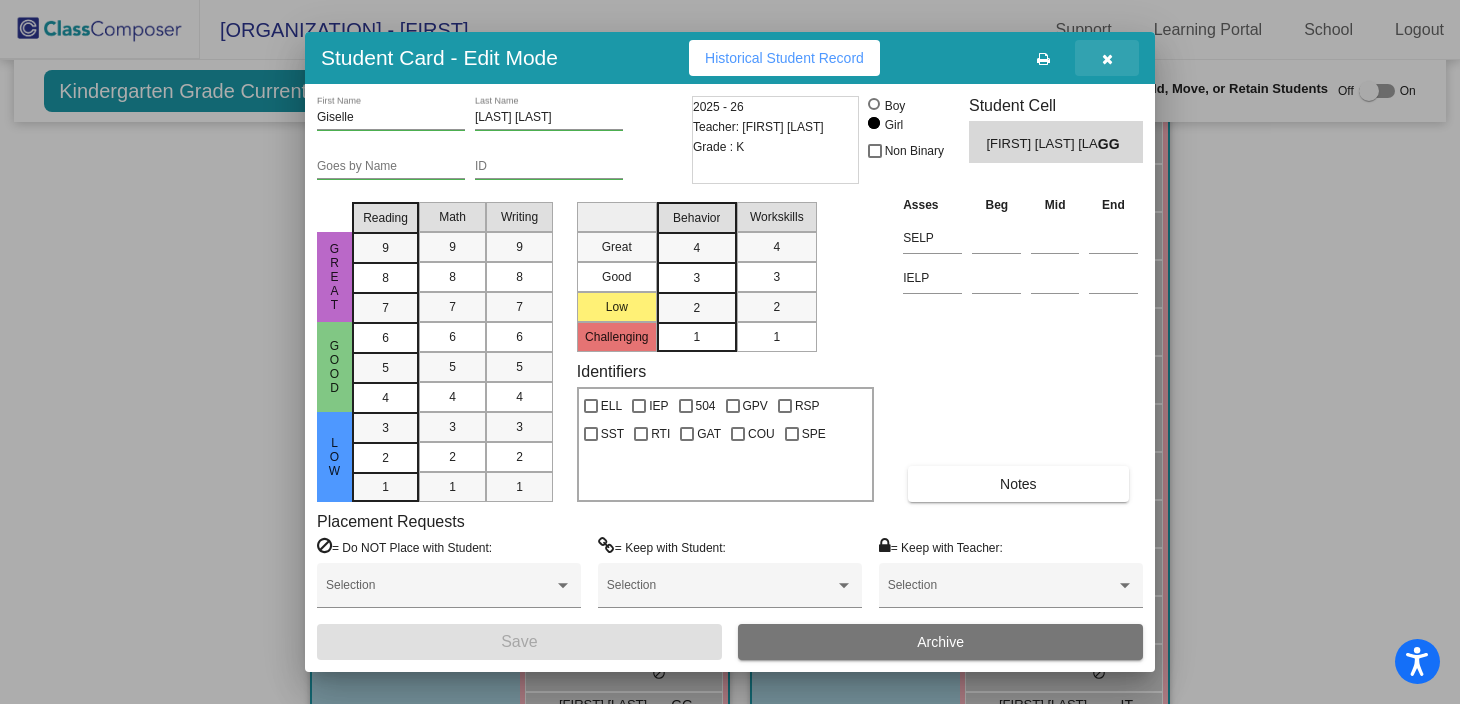 click at bounding box center [1107, 59] 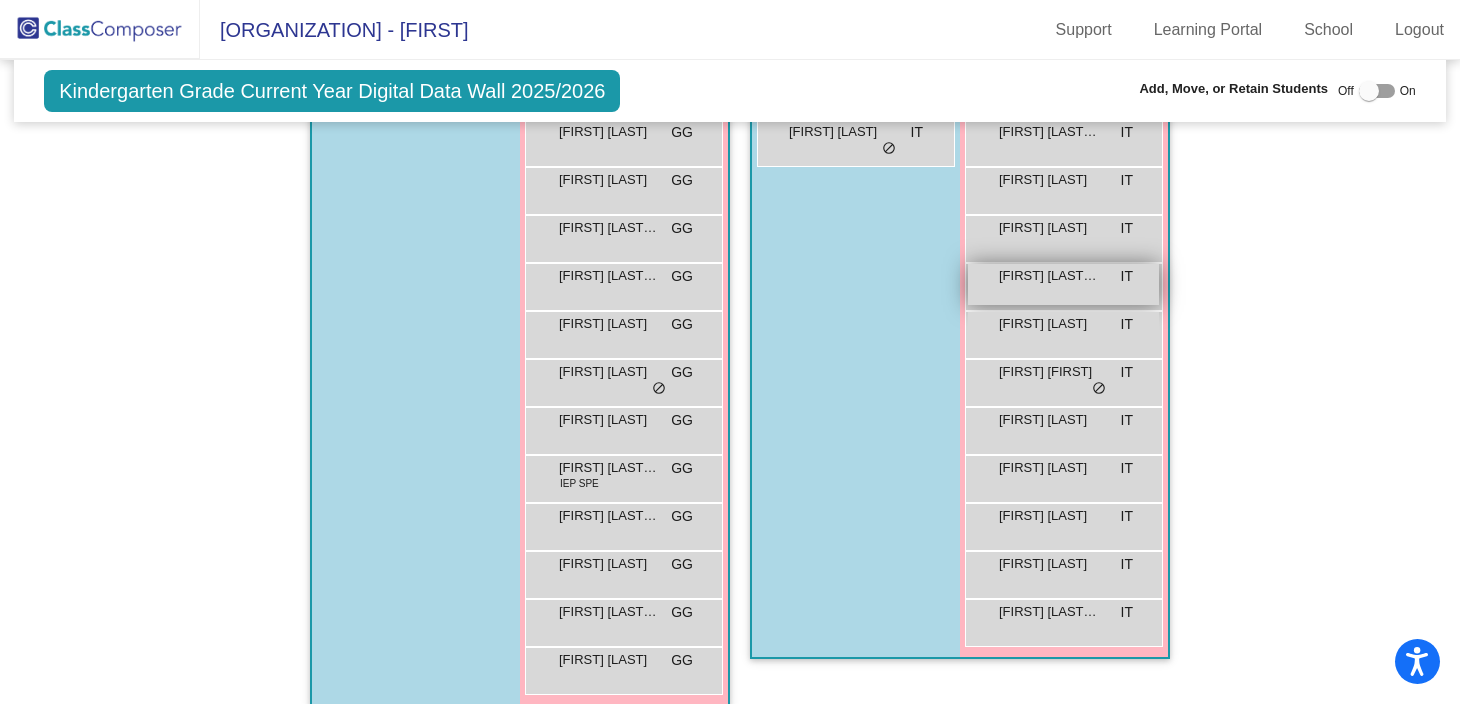 scroll, scrollTop: 719, scrollLeft: 0, axis: vertical 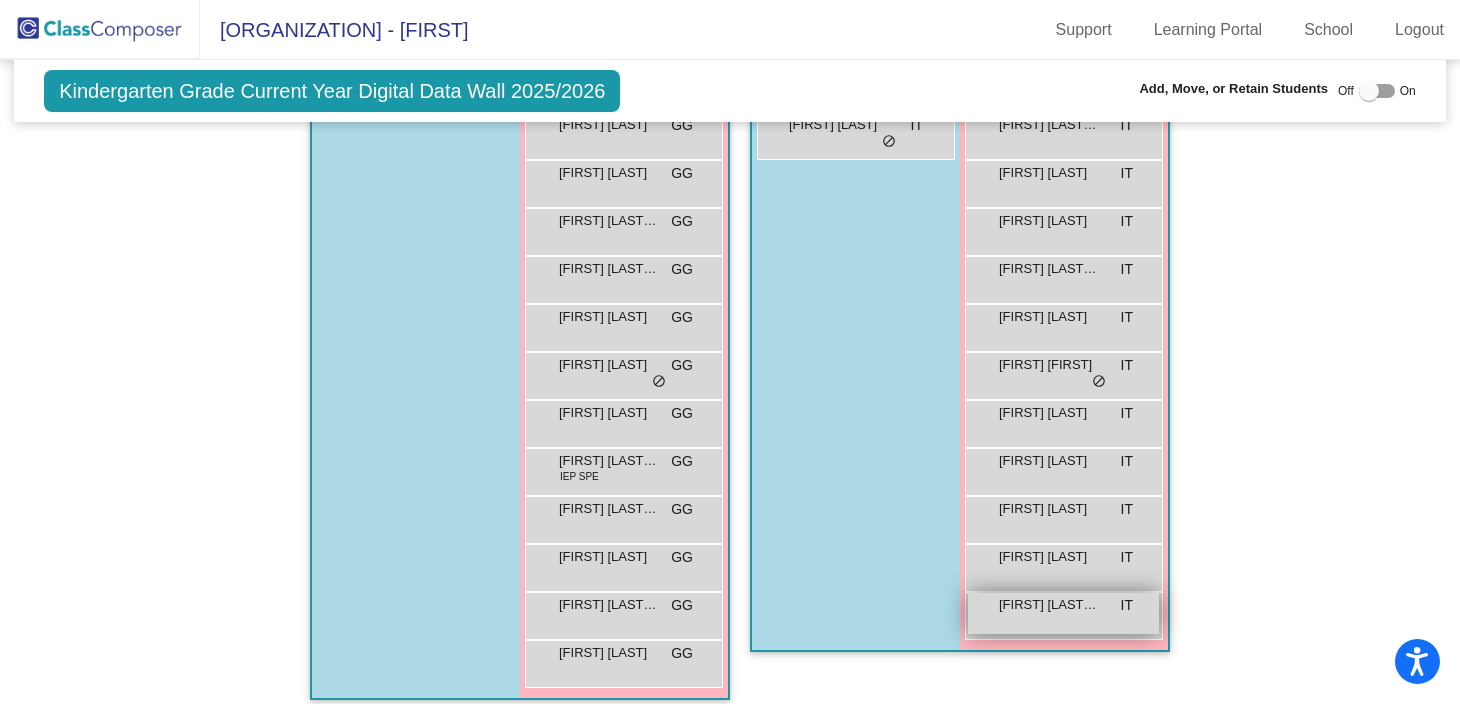 click on "Danna Yara Nagles IT lock do_not_disturb_alt" at bounding box center (1063, 613) 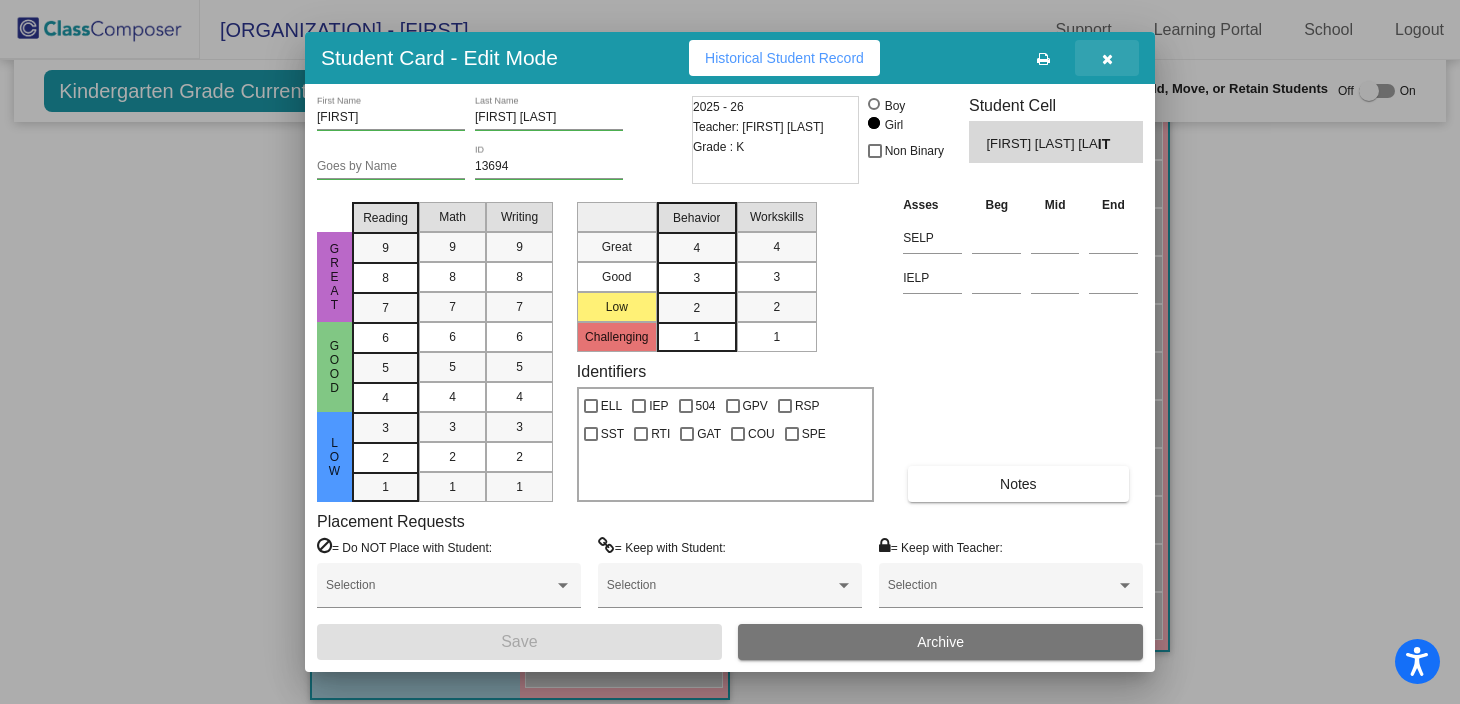 click at bounding box center (1107, 59) 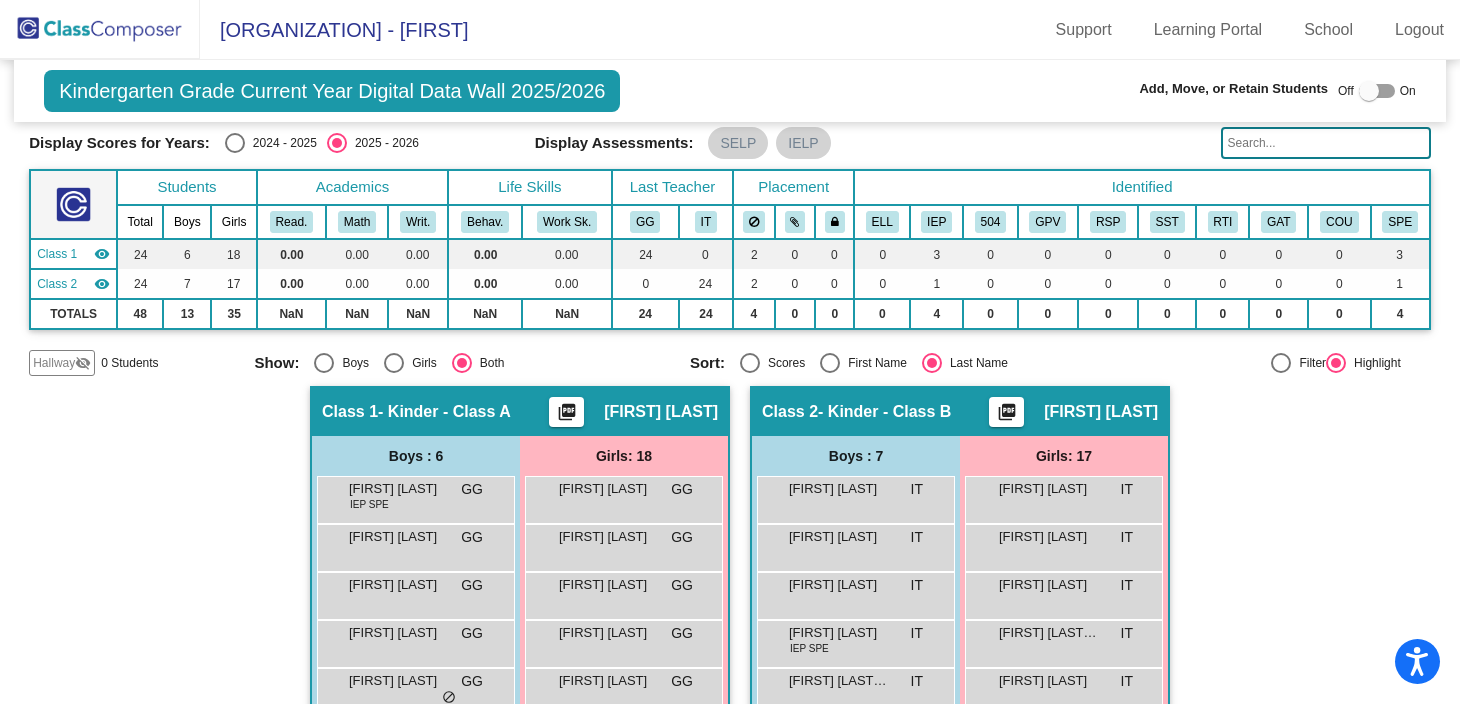 scroll, scrollTop: 61, scrollLeft: 0, axis: vertical 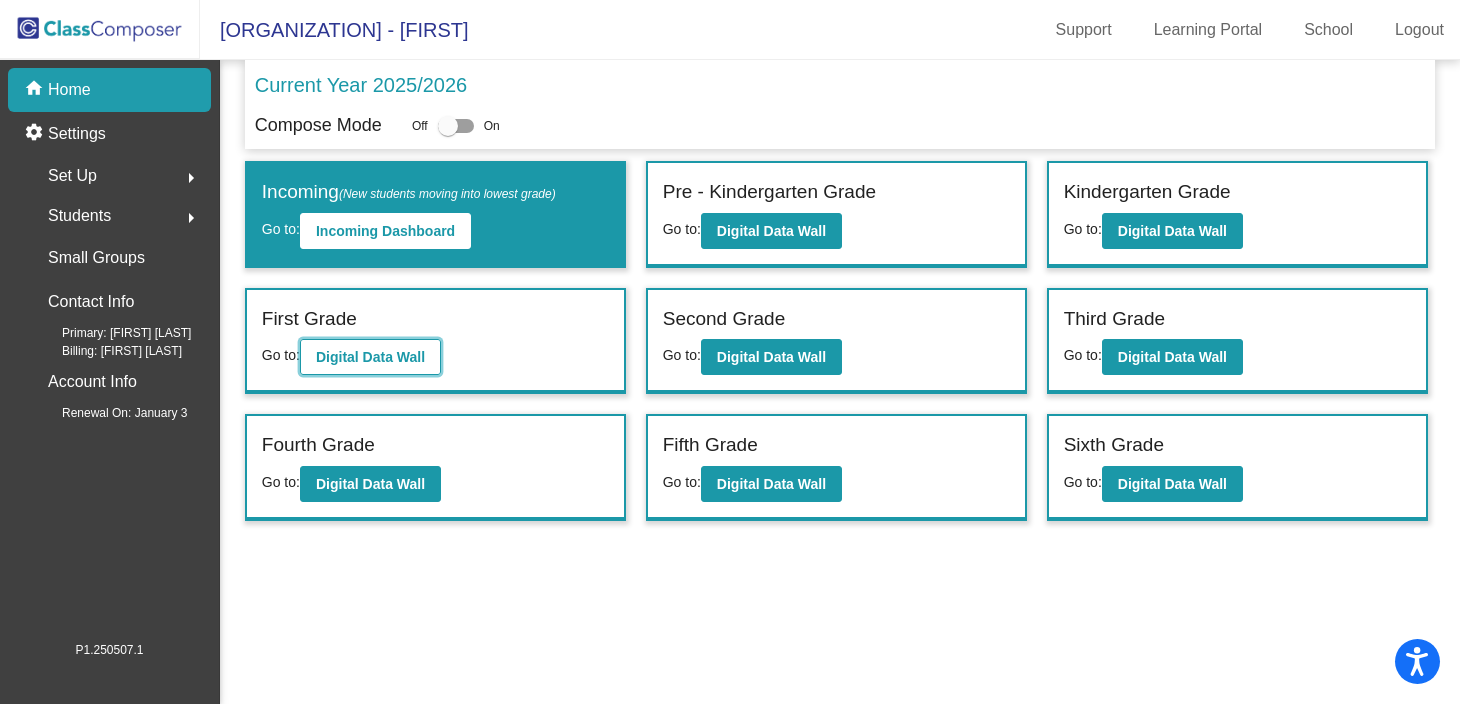 click on "Digital Data Wall" 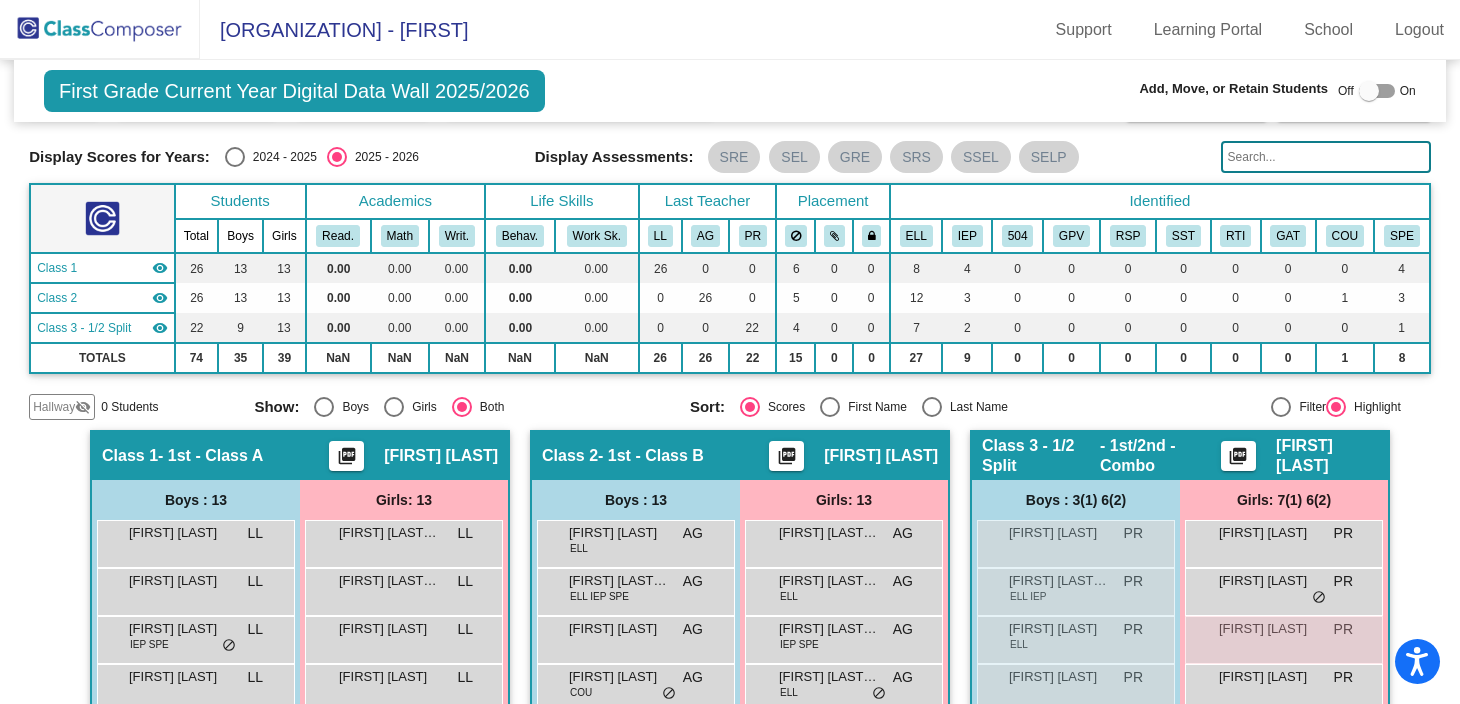 scroll, scrollTop: 0, scrollLeft: 0, axis: both 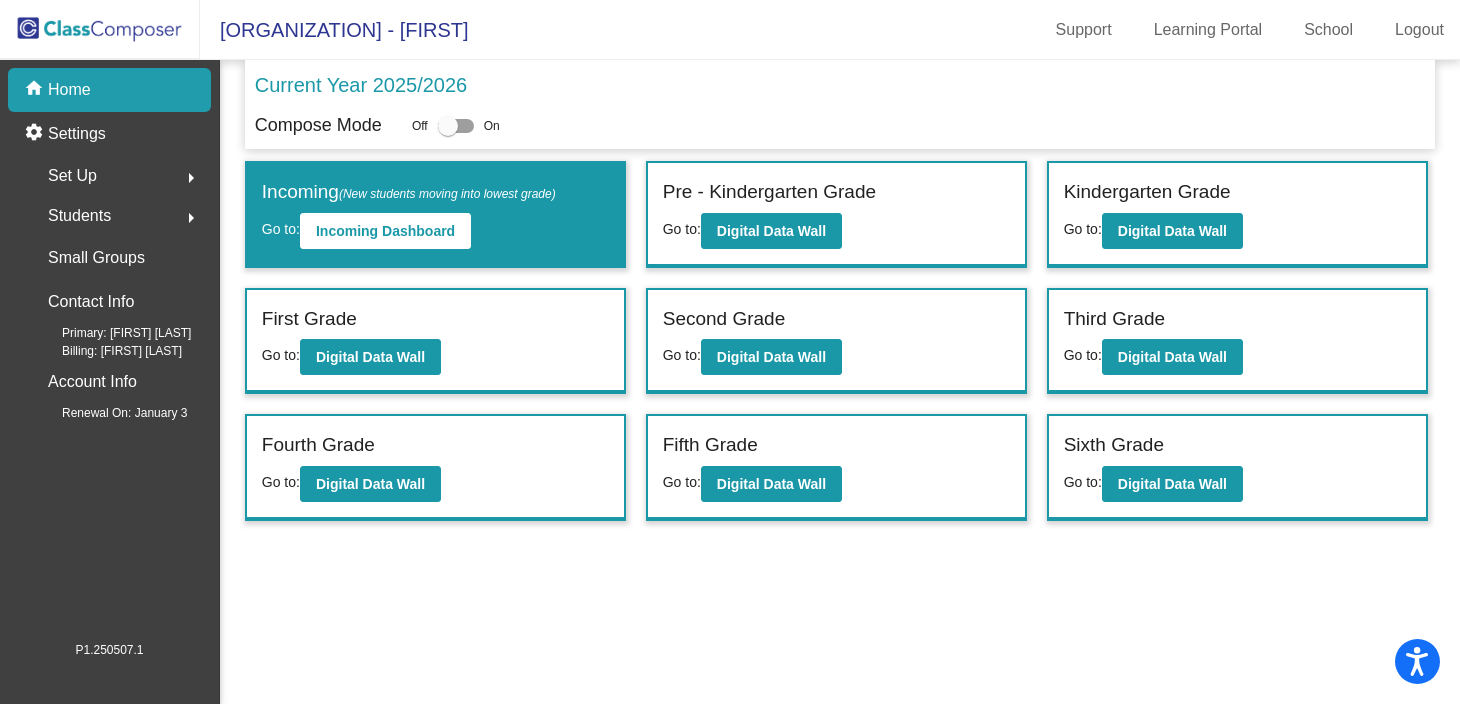 click on "Students" 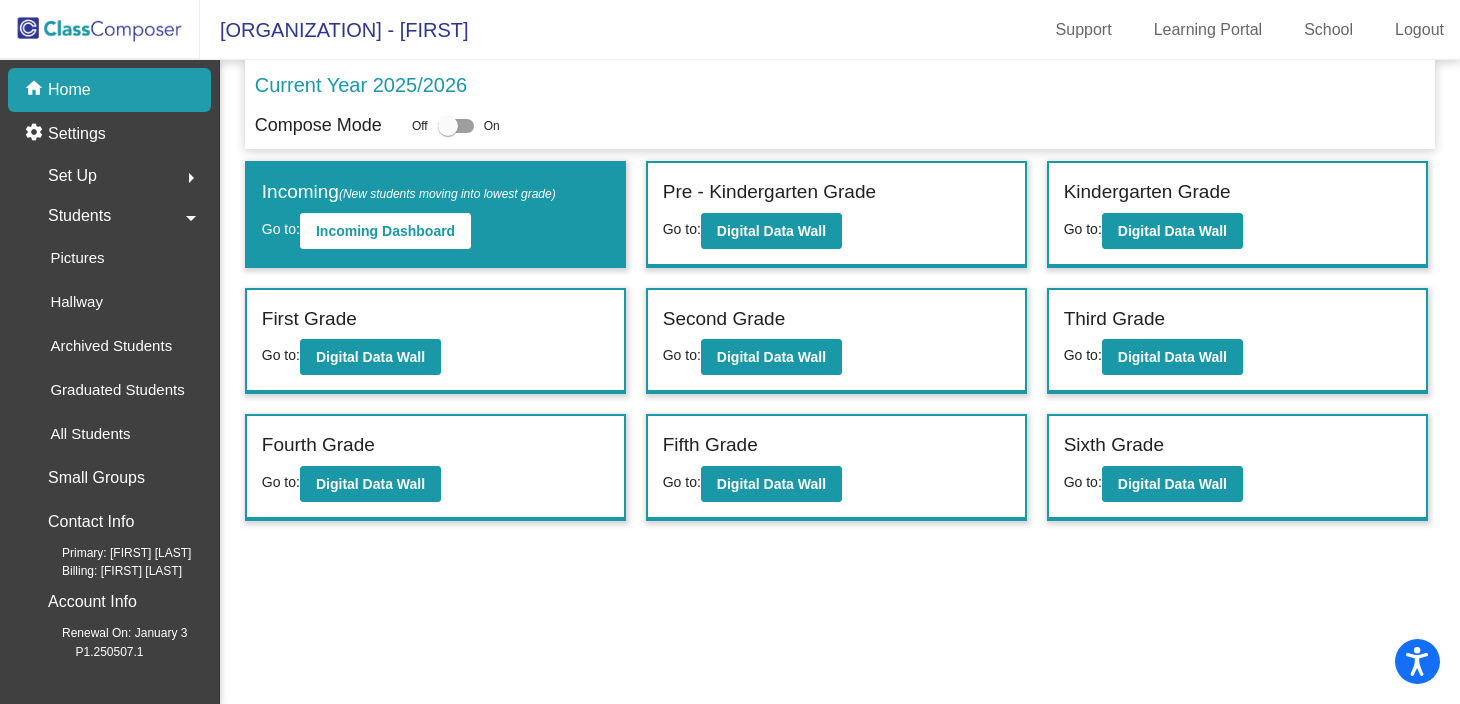 click on "Students" 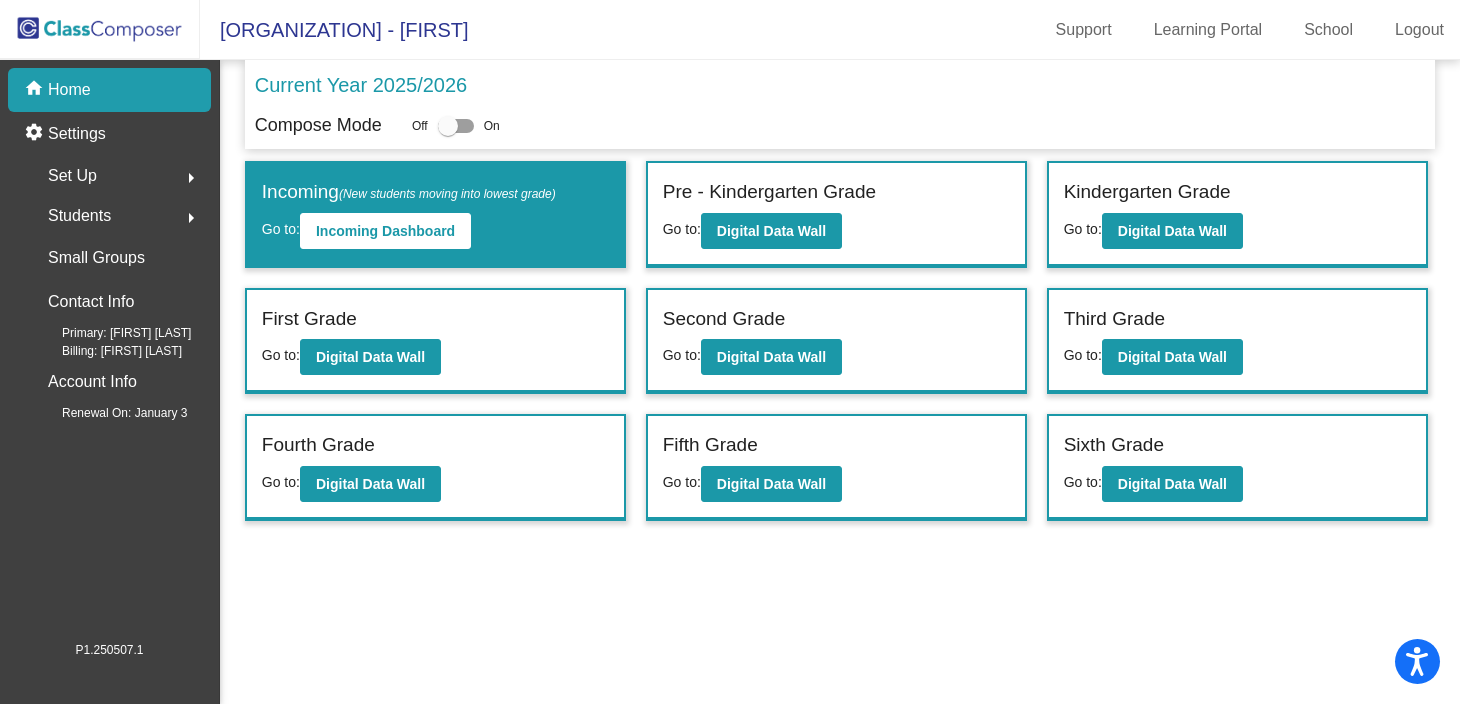 click on "Students" 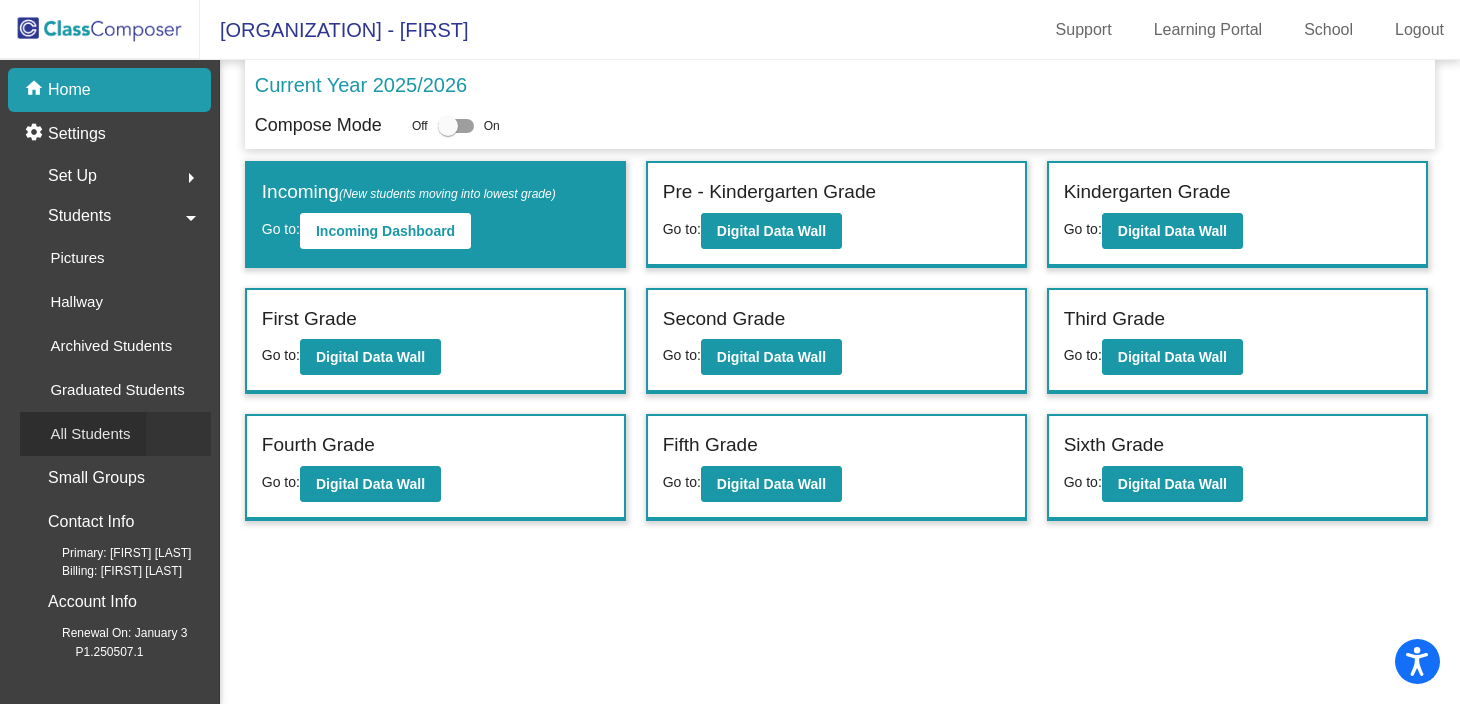 click on "All Students" 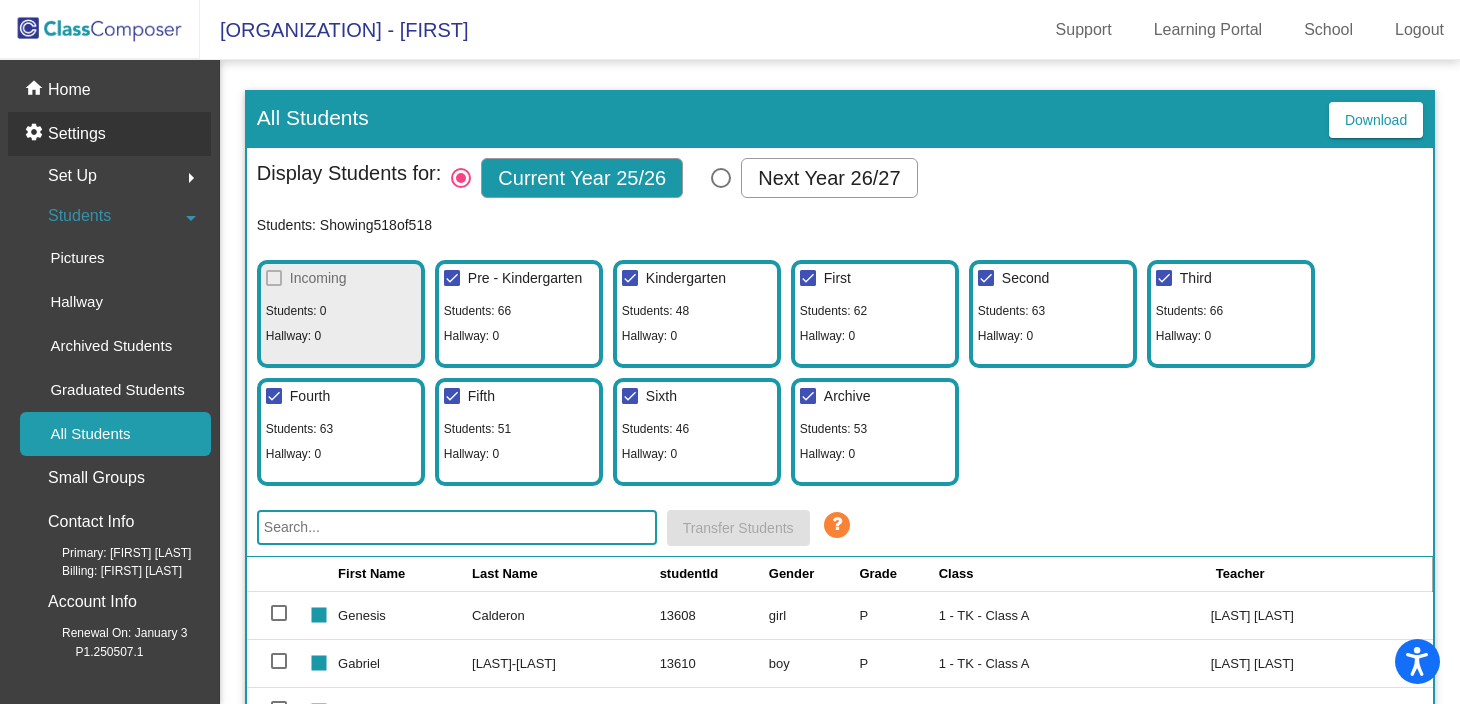 click on "settings Settings" 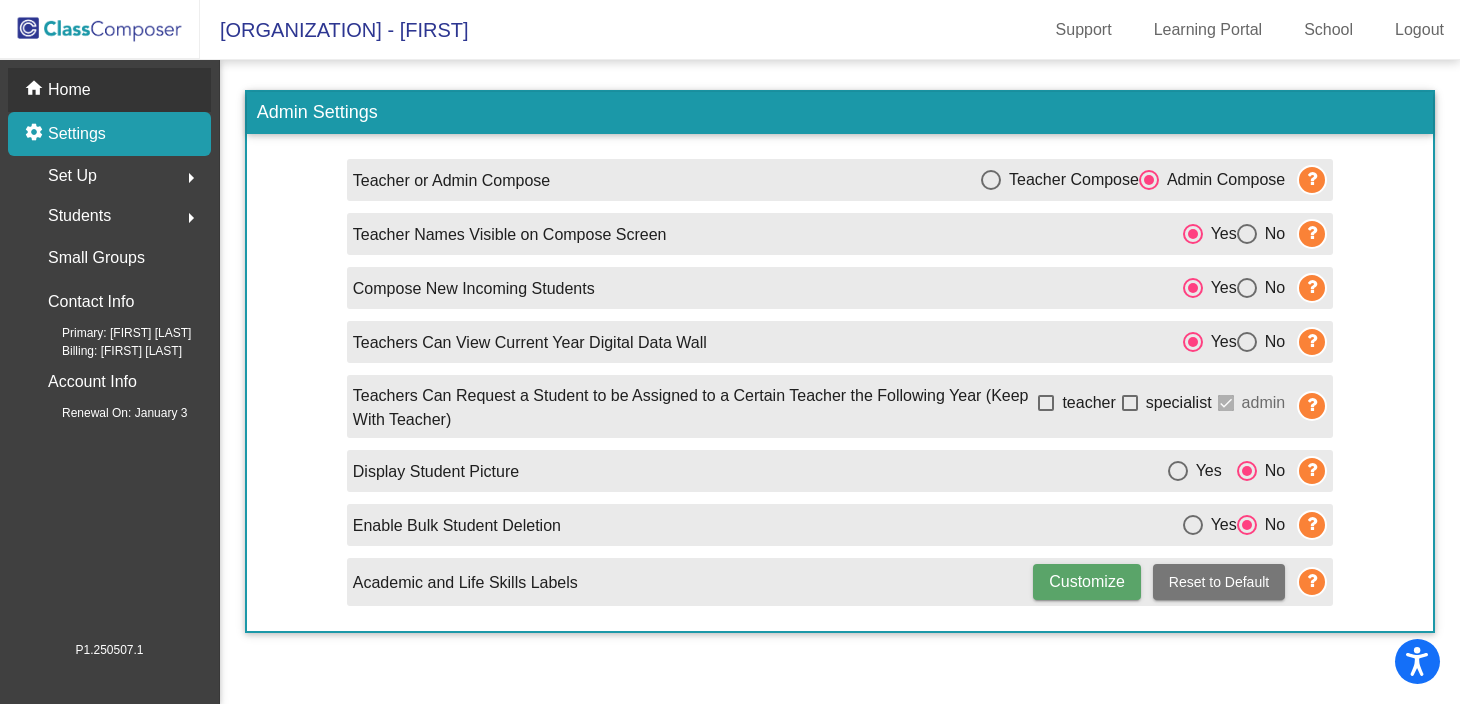 click on "Home" 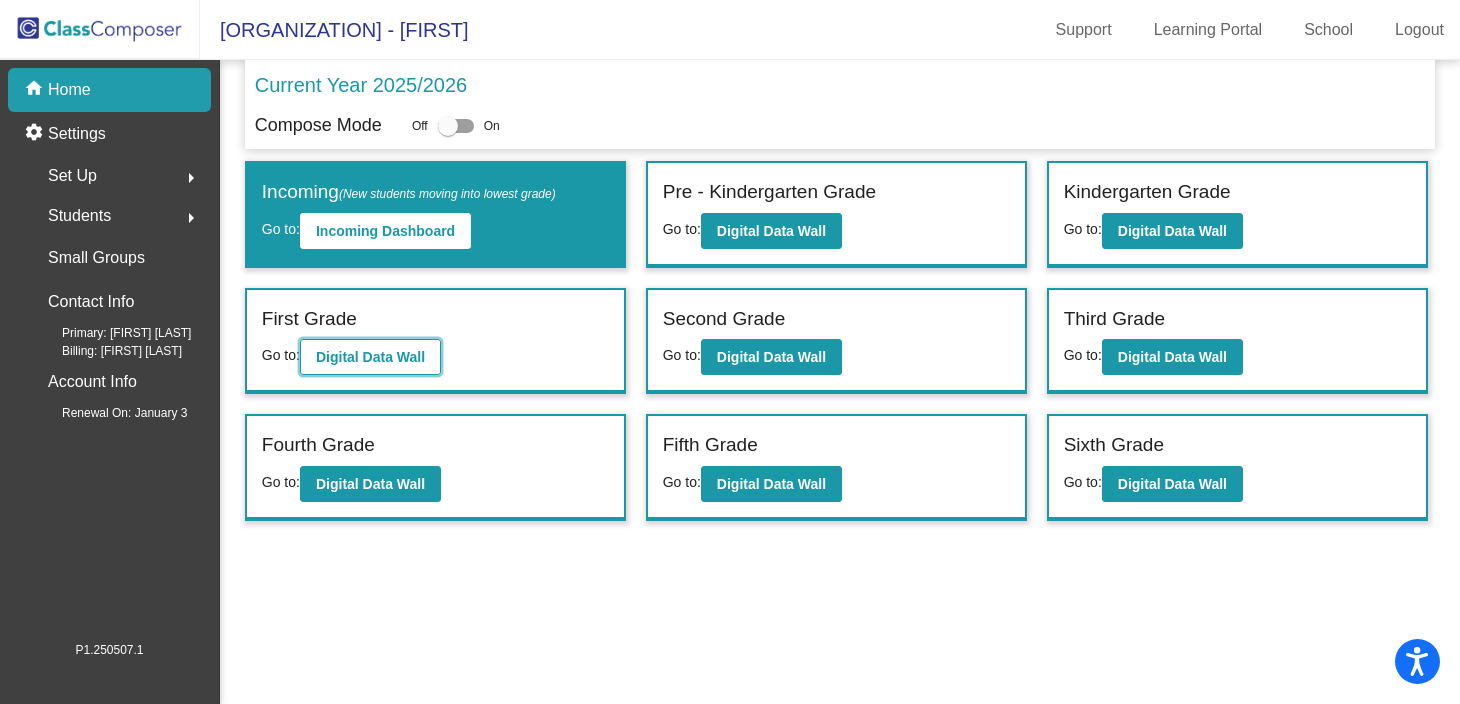 click on "Digital Data Wall" 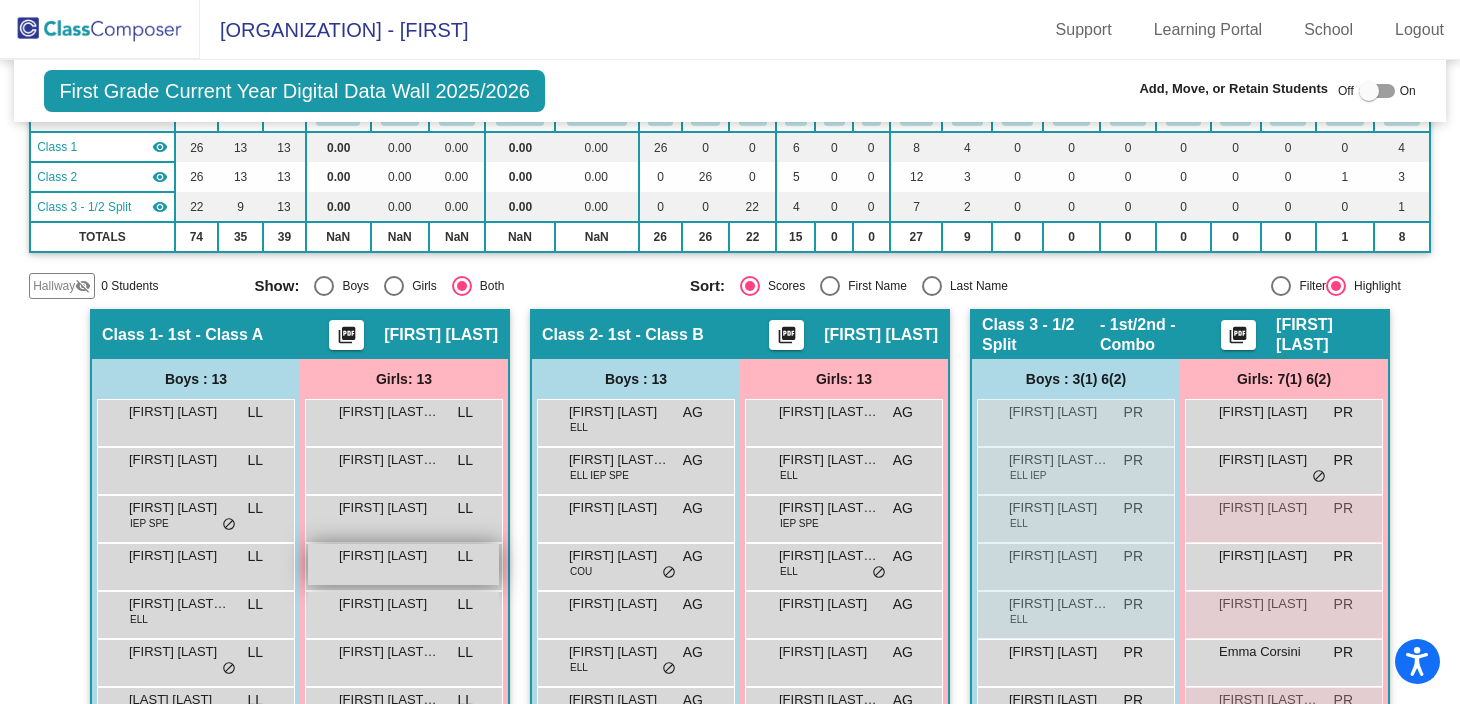 scroll, scrollTop: 163, scrollLeft: 0, axis: vertical 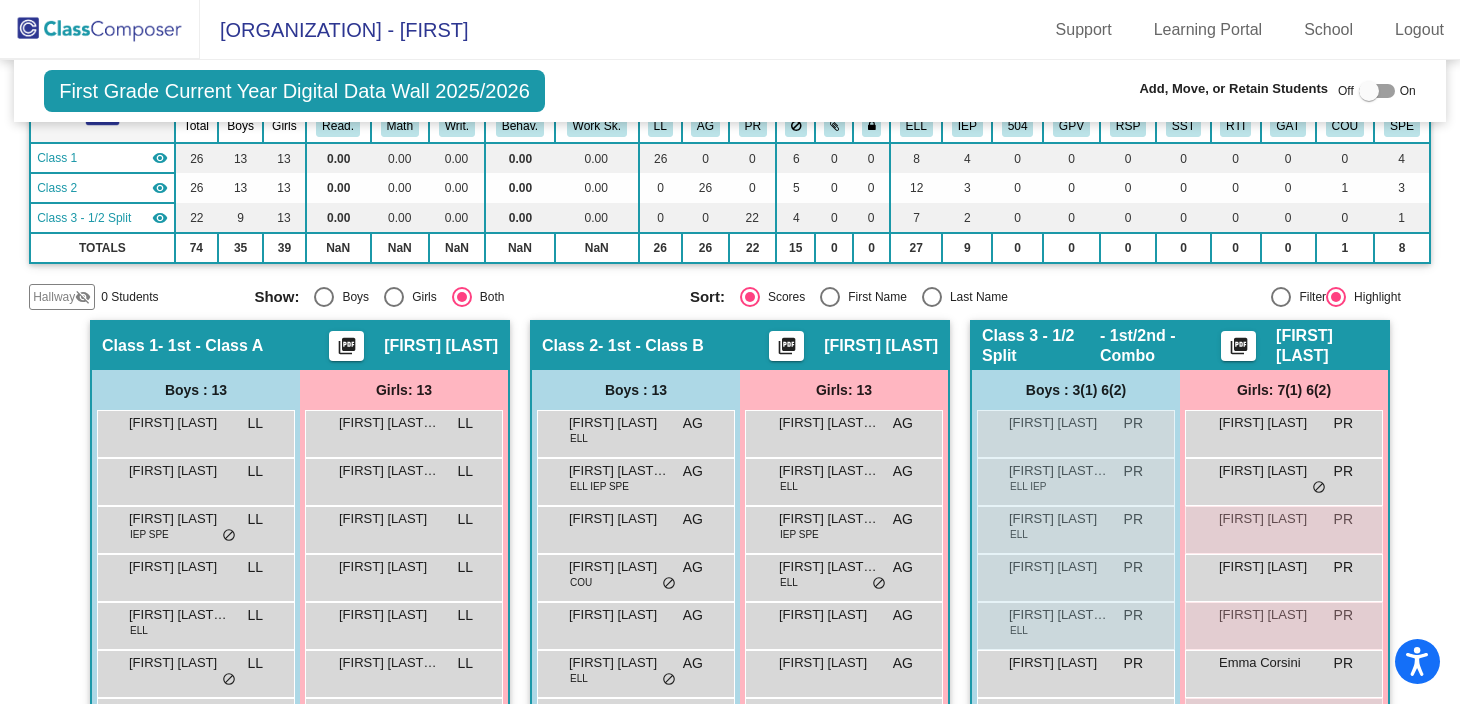 click at bounding box center [932, 297] 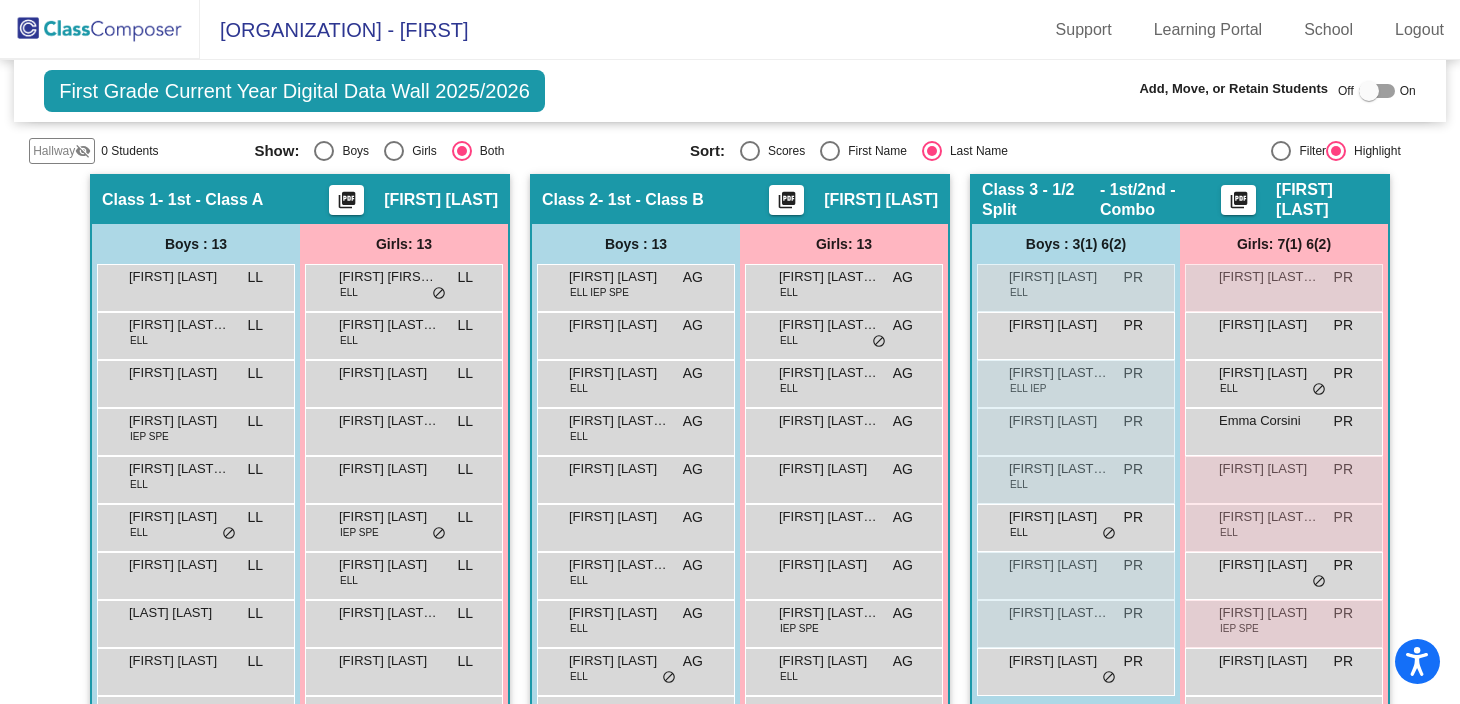 scroll, scrollTop: 338, scrollLeft: 0, axis: vertical 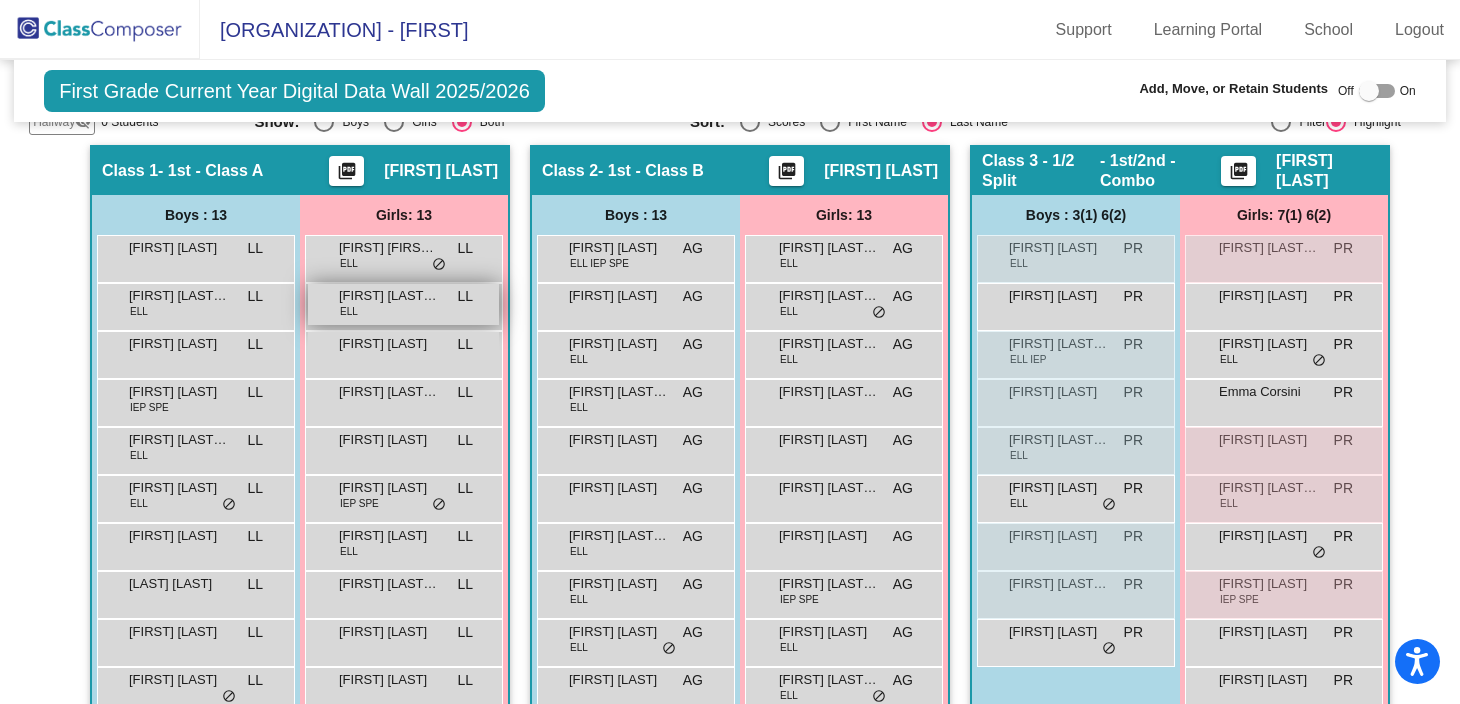click on "[FIRST] [LAST] [LAST]" at bounding box center (389, 296) 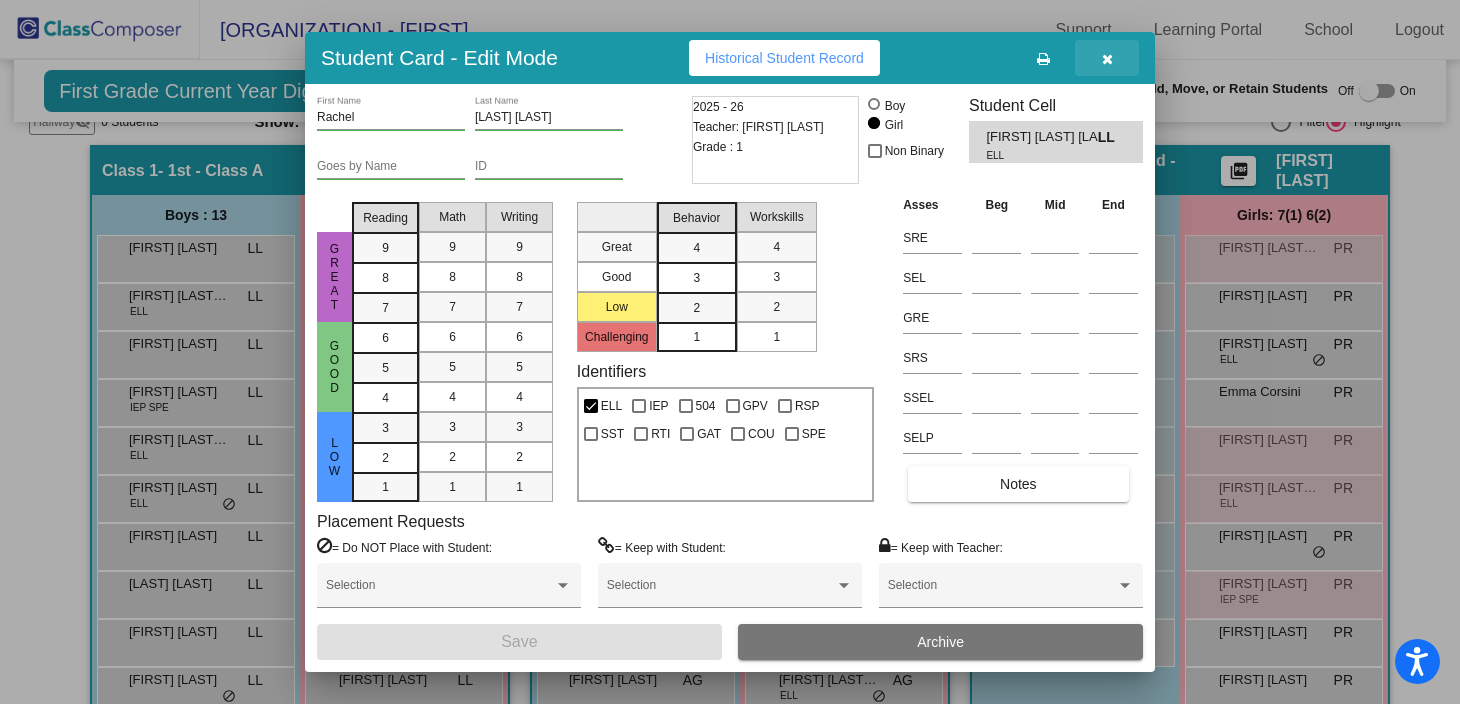 click at bounding box center [1107, 59] 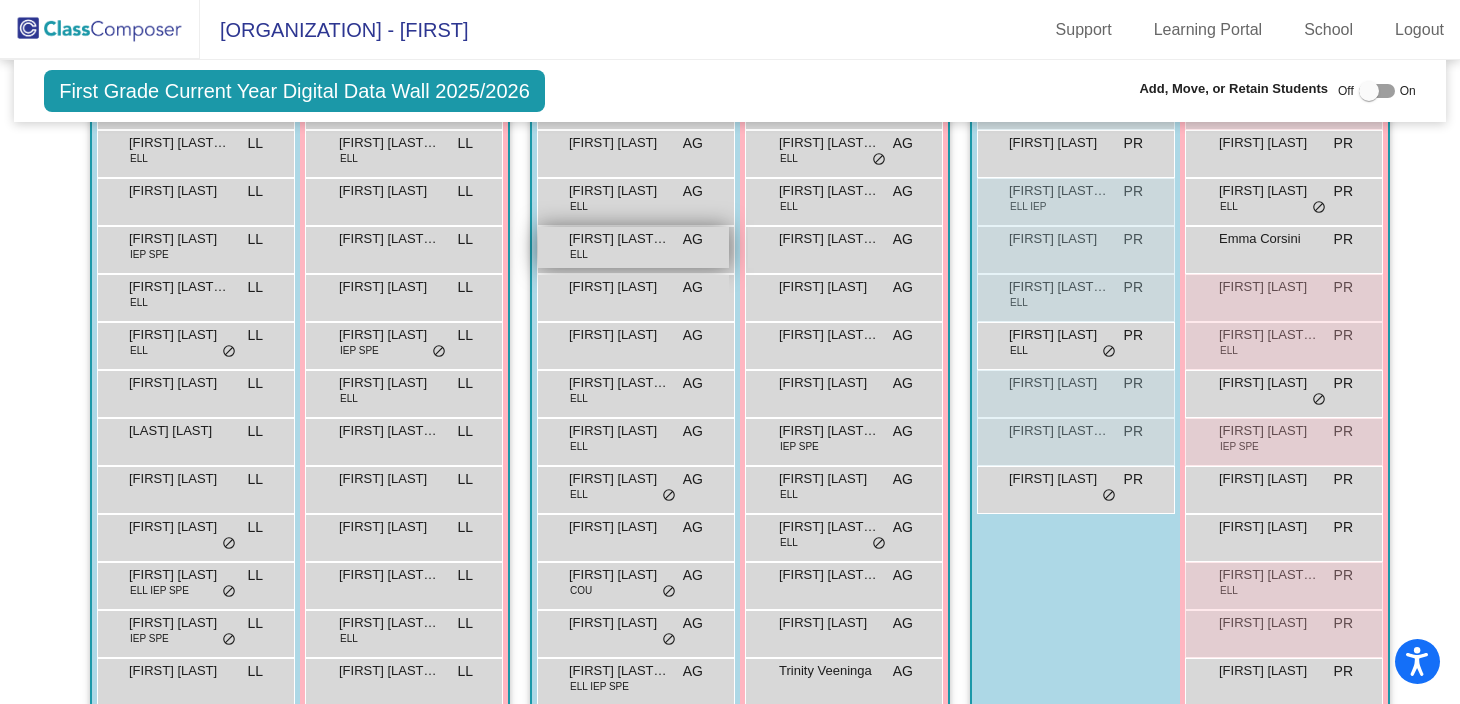 scroll, scrollTop: 524, scrollLeft: 0, axis: vertical 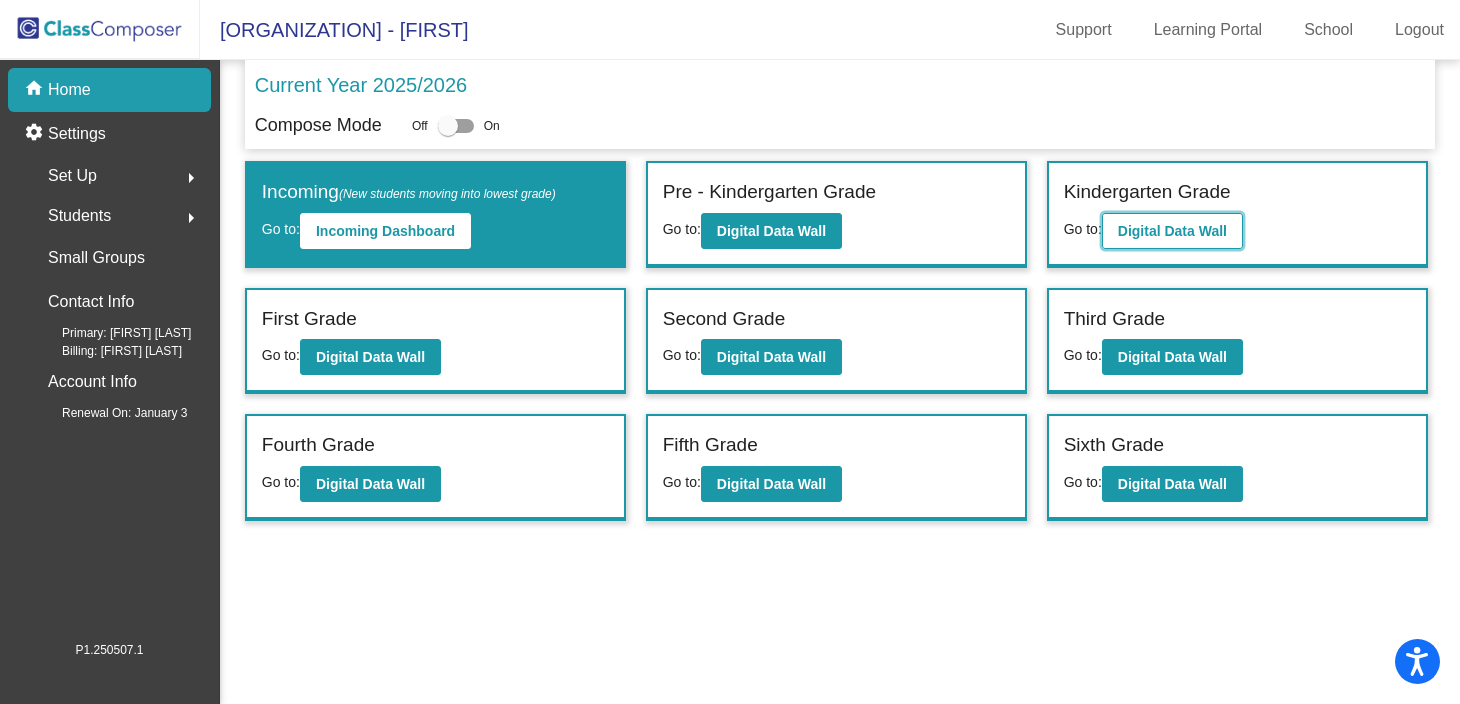 click on "Digital Data Wall" 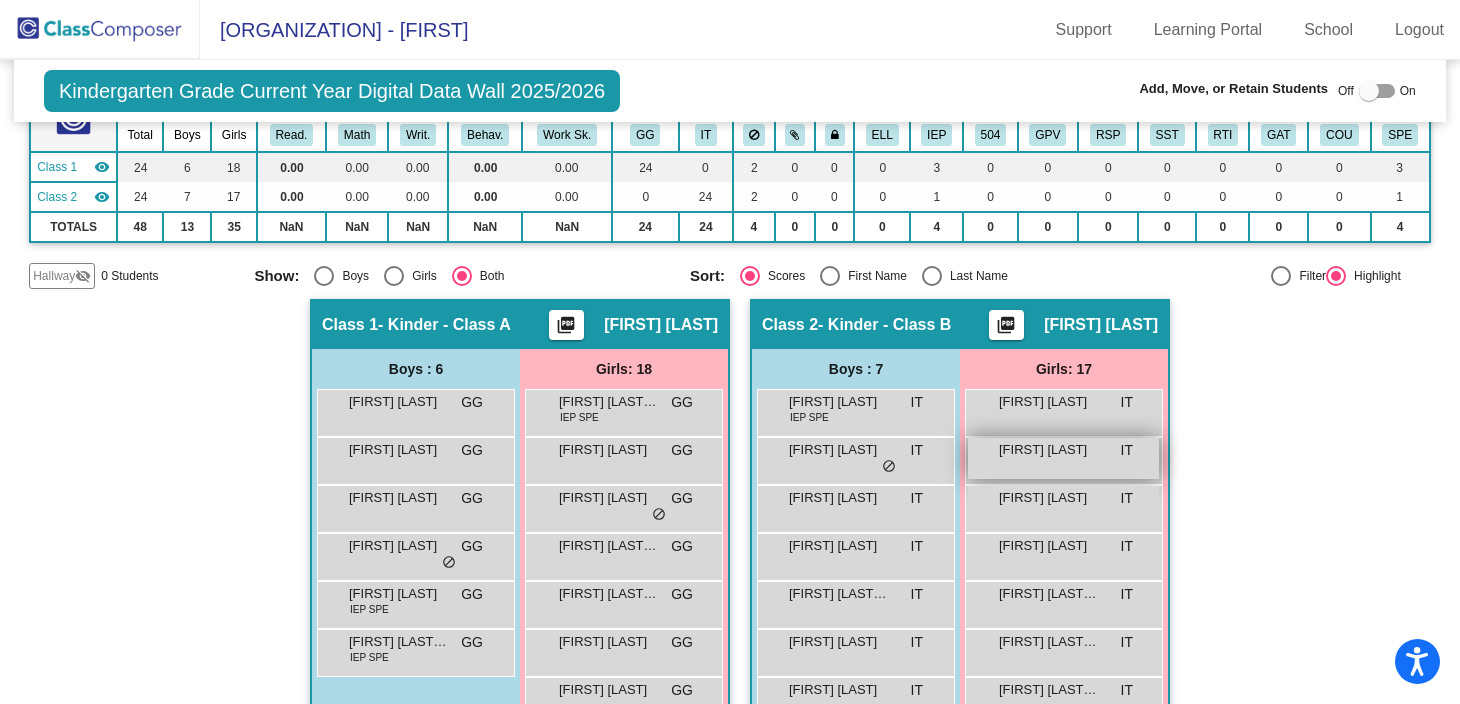 scroll, scrollTop: 149, scrollLeft: 0, axis: vertical 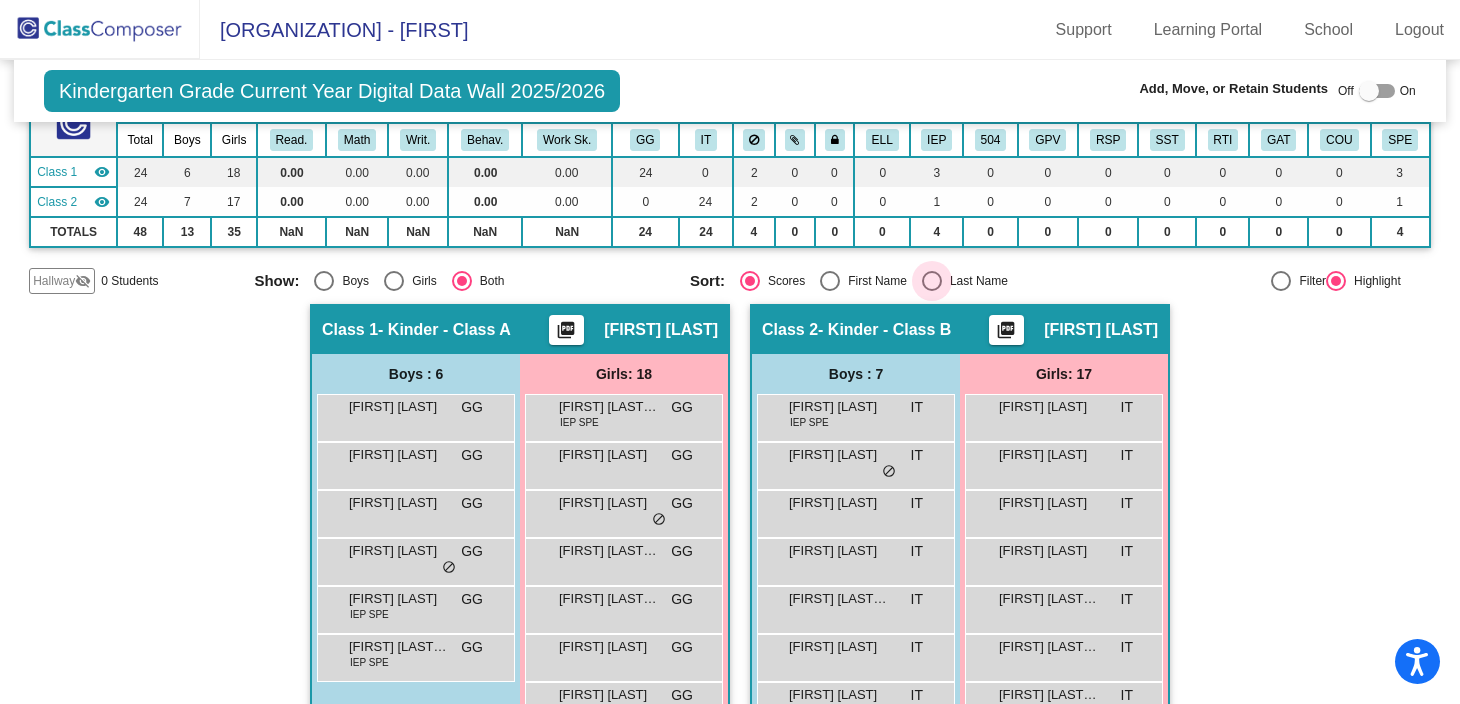 click at bounding box center [932, 281] 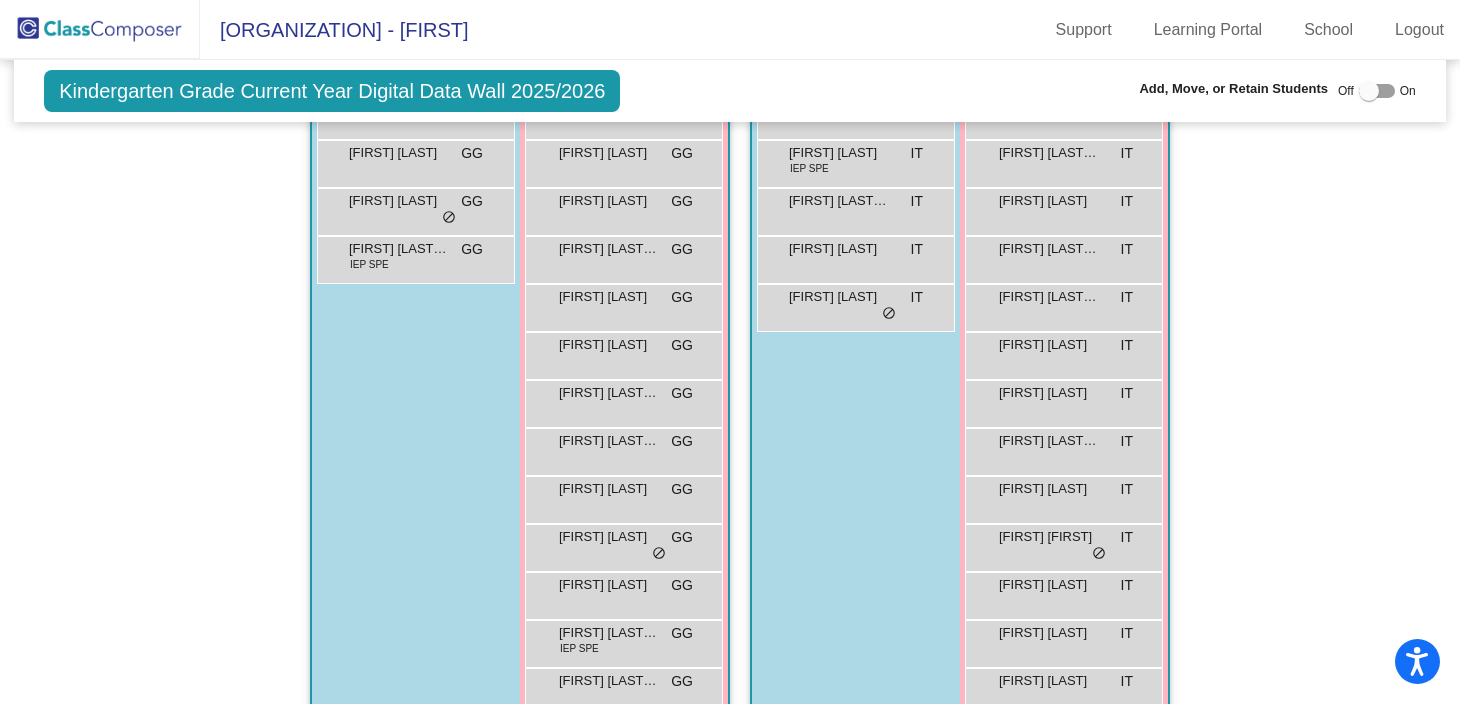 scroll, scrollTop: 734, scrollLeft: 0, axis: vertical 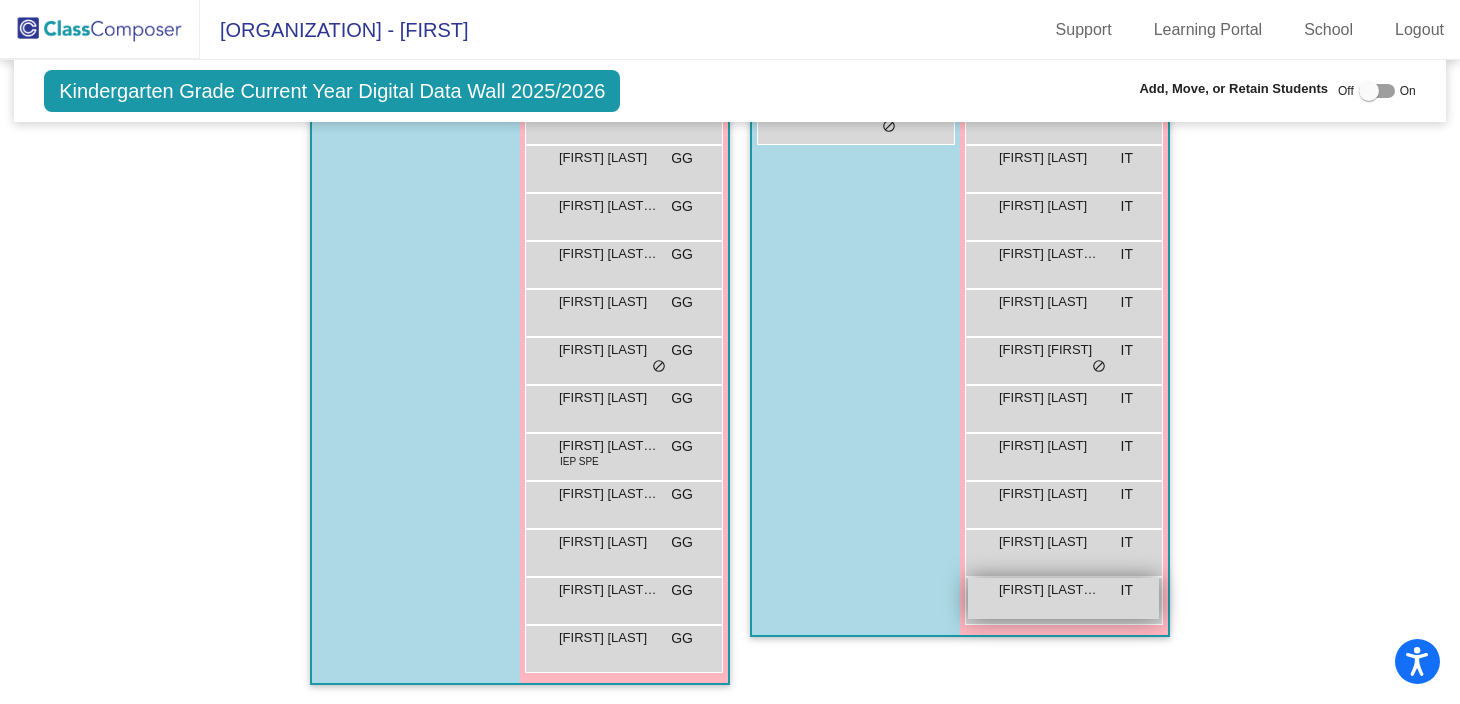 click on "Danna Yara Nagles IT lock do_not_disturb_alt" at bounding box center [1063, 598] 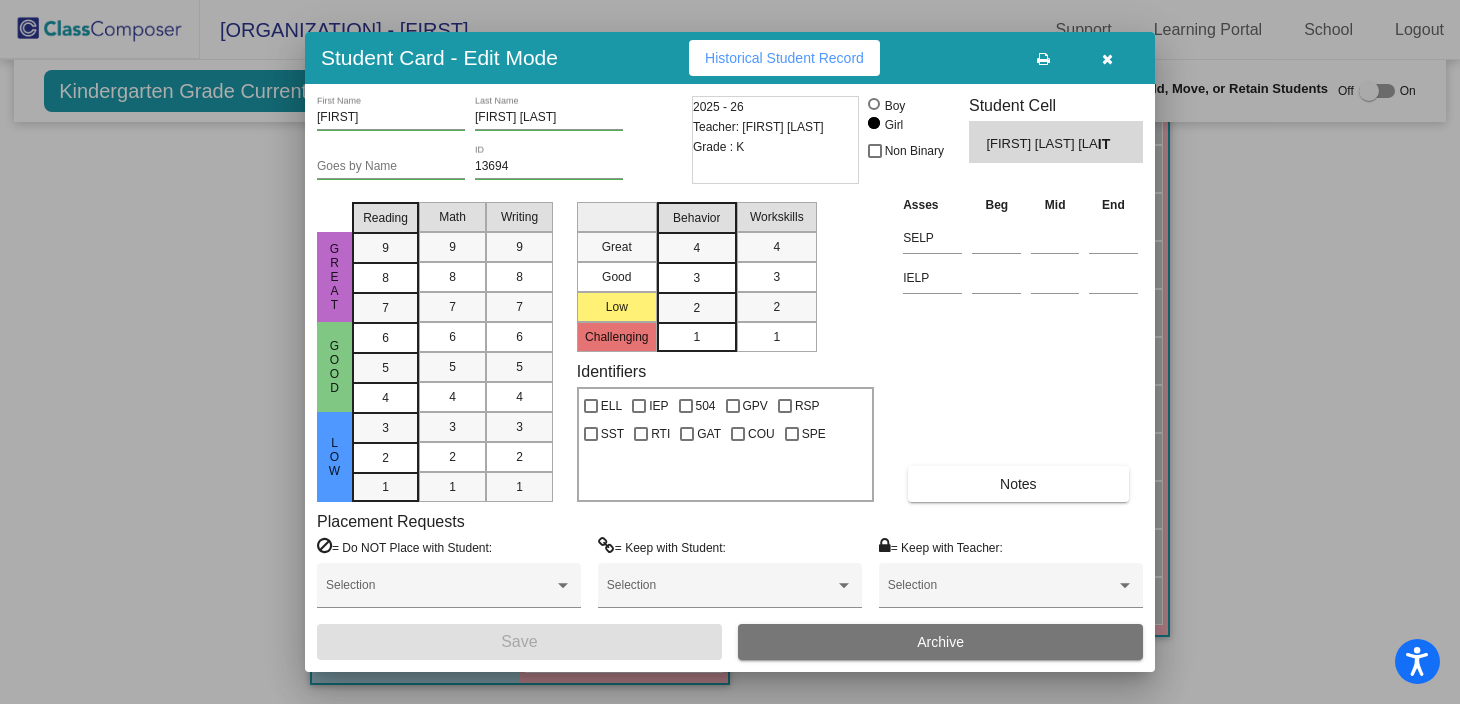 click at bounding box center (1107, 58) 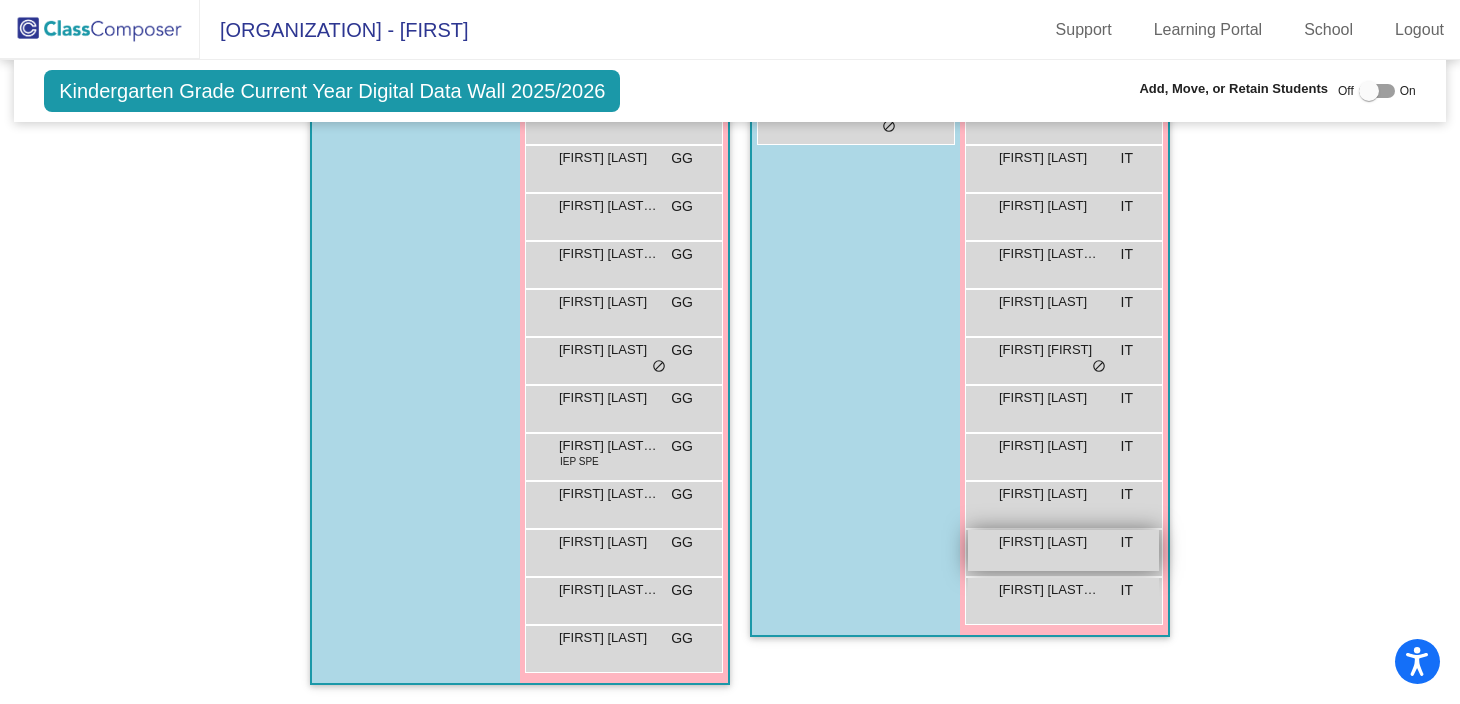 click on "[FIRST] [LAST]" at bounding box center (1049, 542) 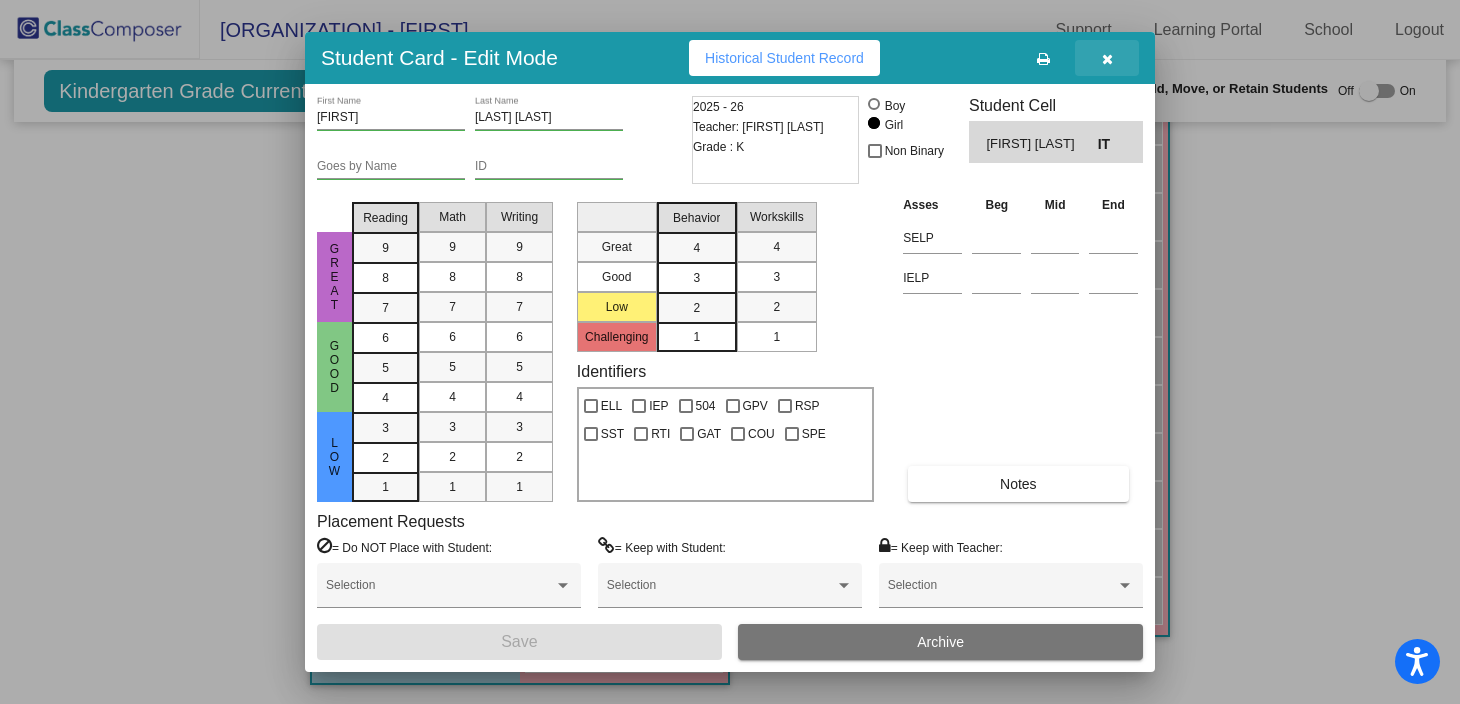 click at bounding box center (1107, 59) 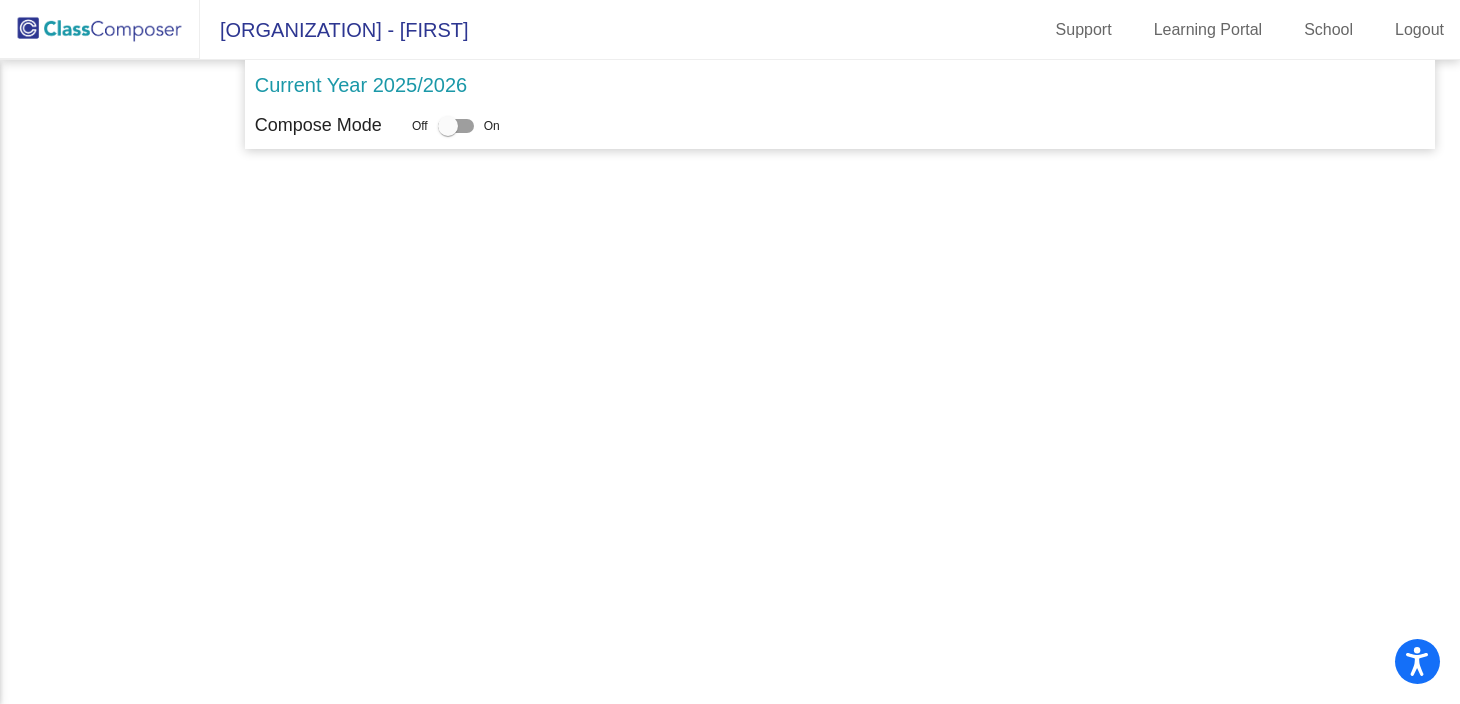 scroll, scrollTop: 0, scrollLeft: 0, axis: both 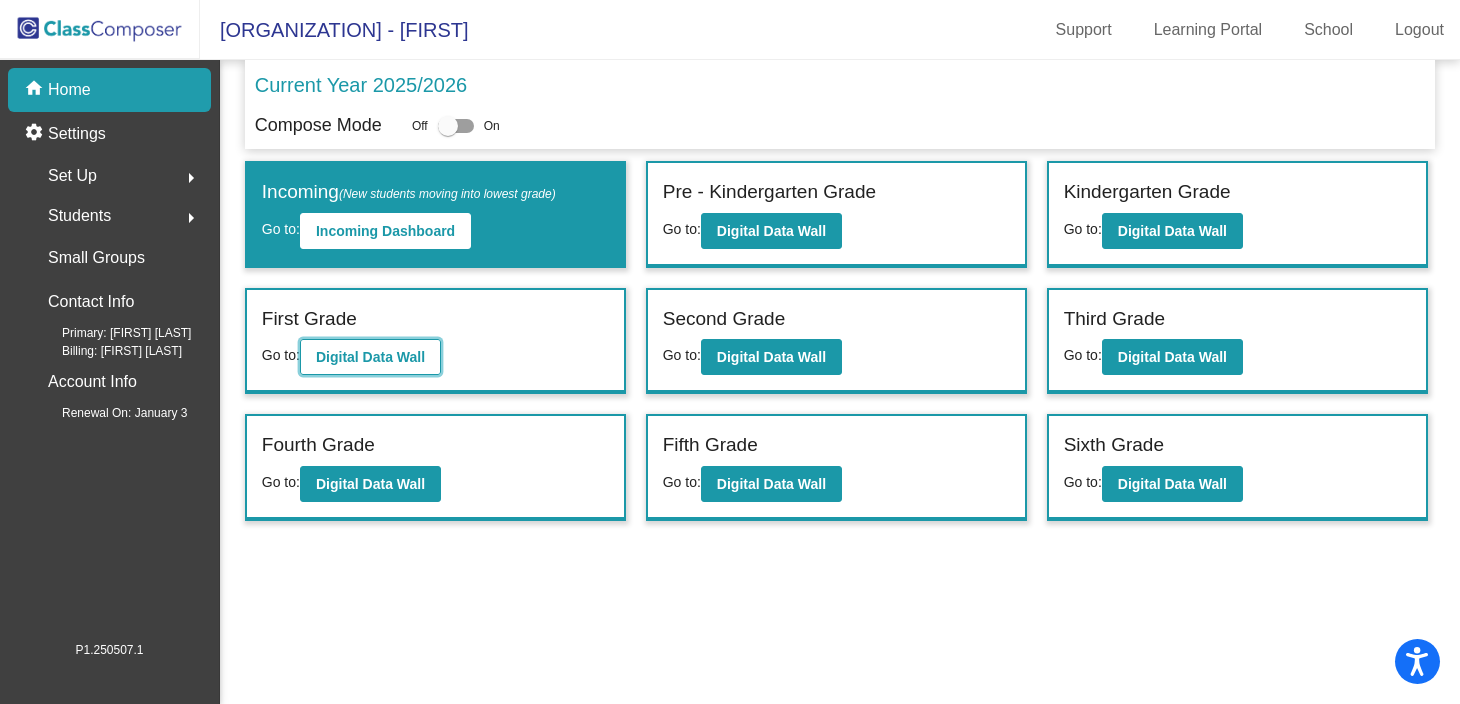 click on "Digital Data Wall" 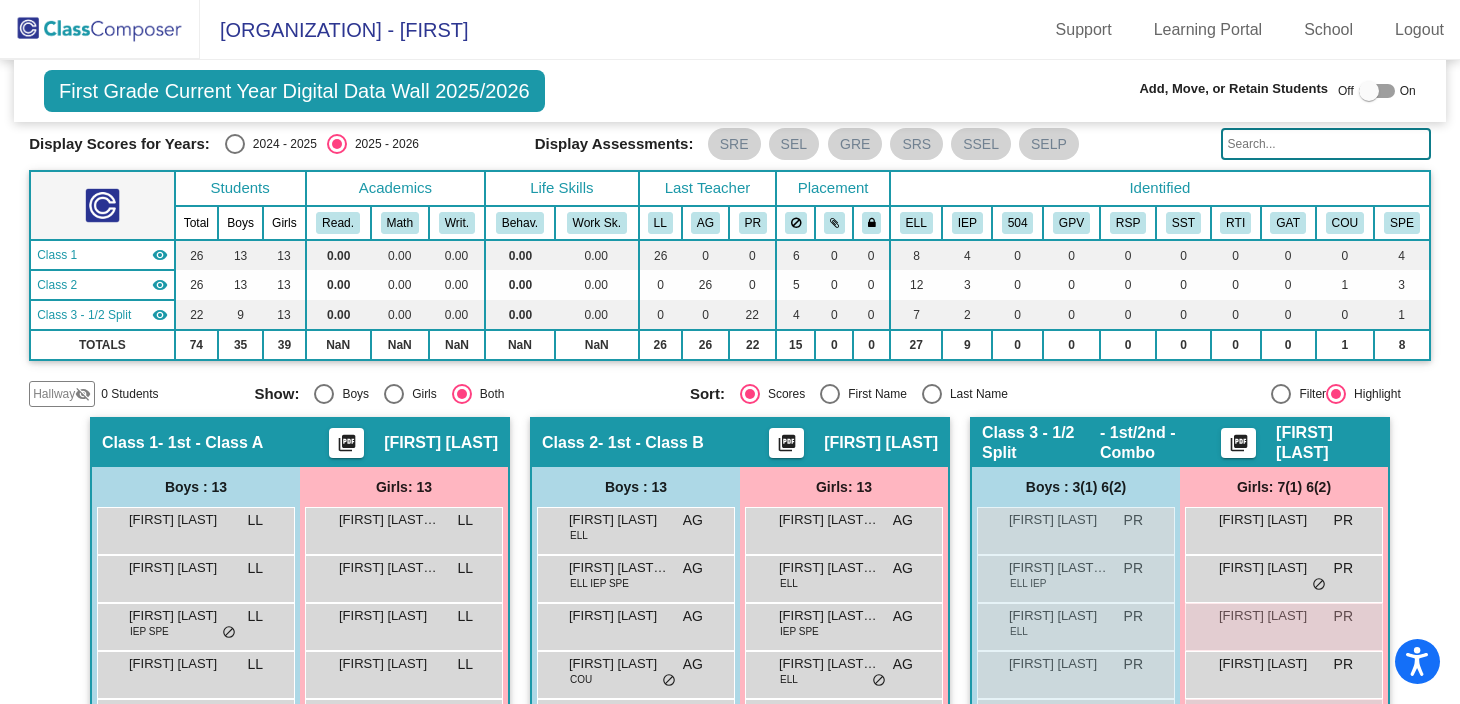 scroll, scrollTop: 0, scrollLeft: 0, axis: both 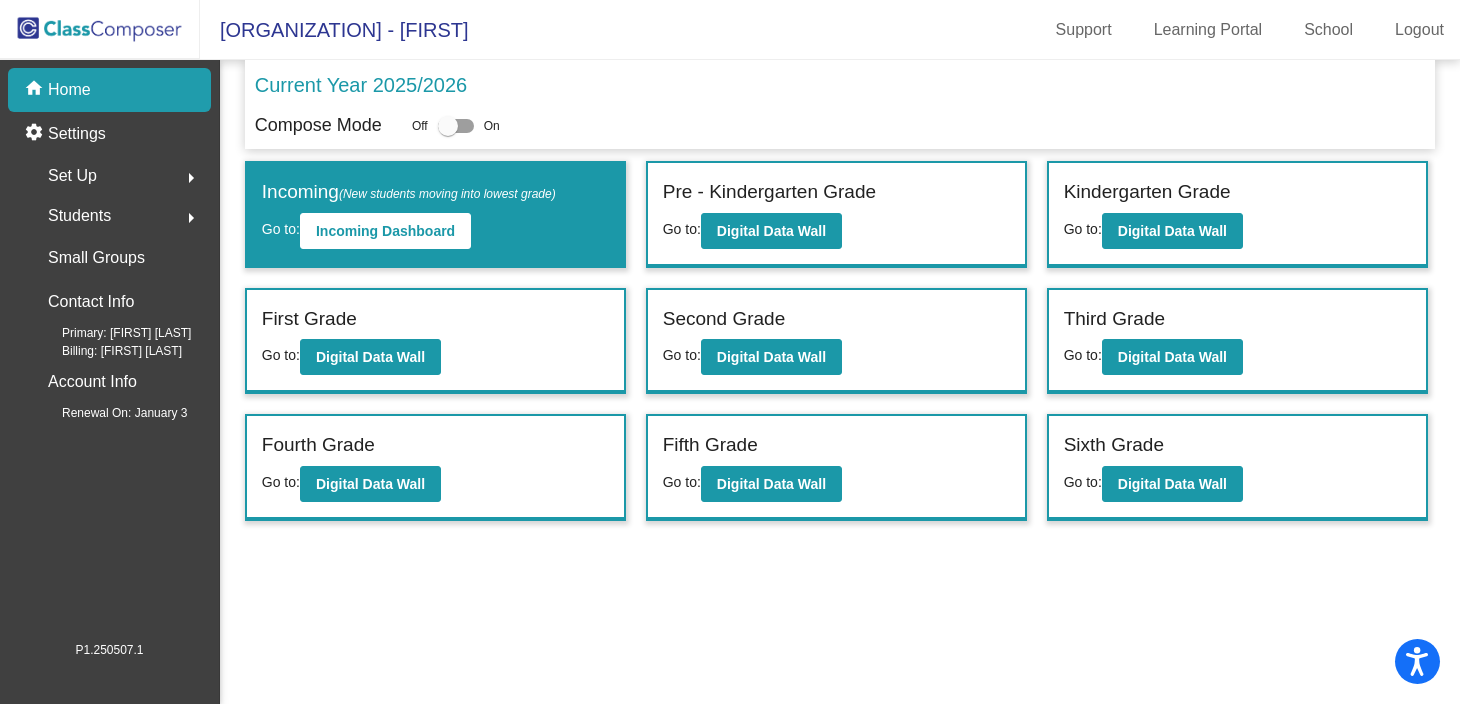 click on "Students  arrow_right" 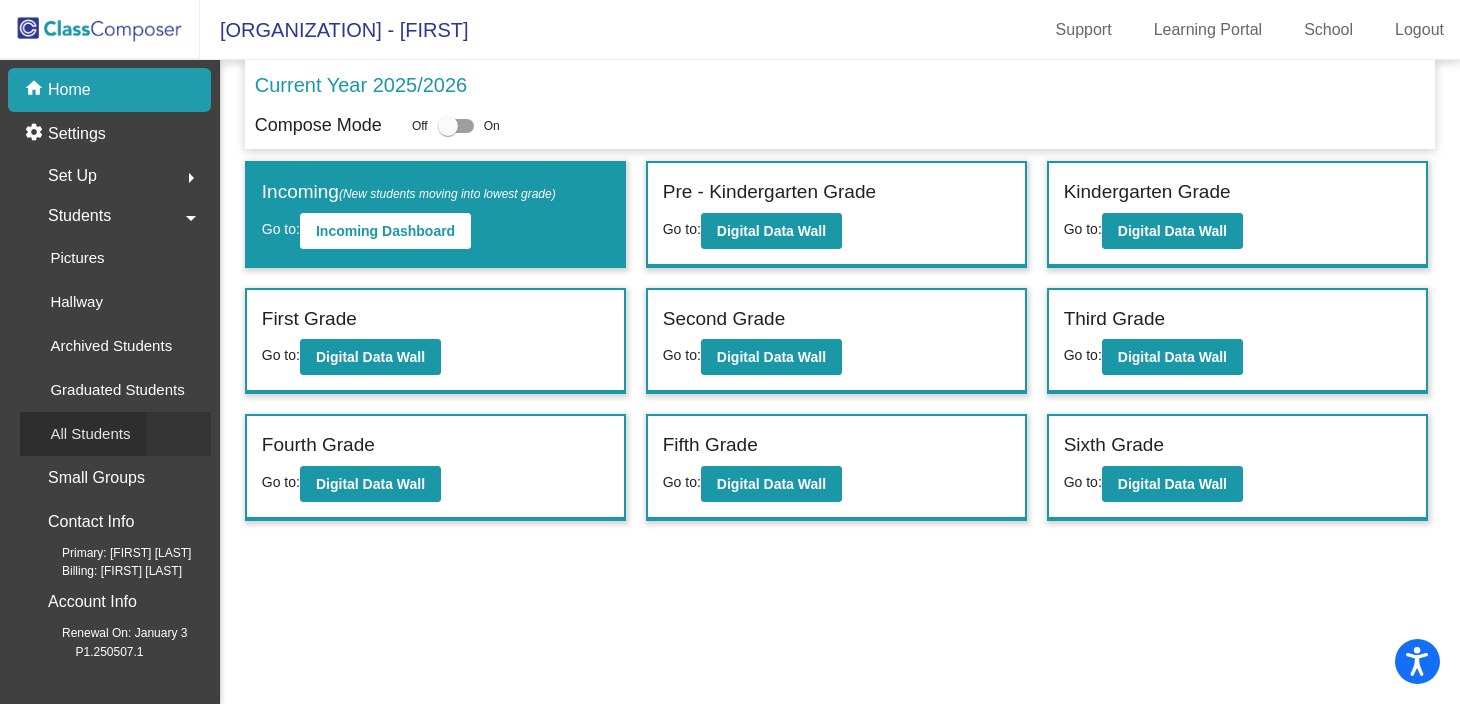 click on "All Students" 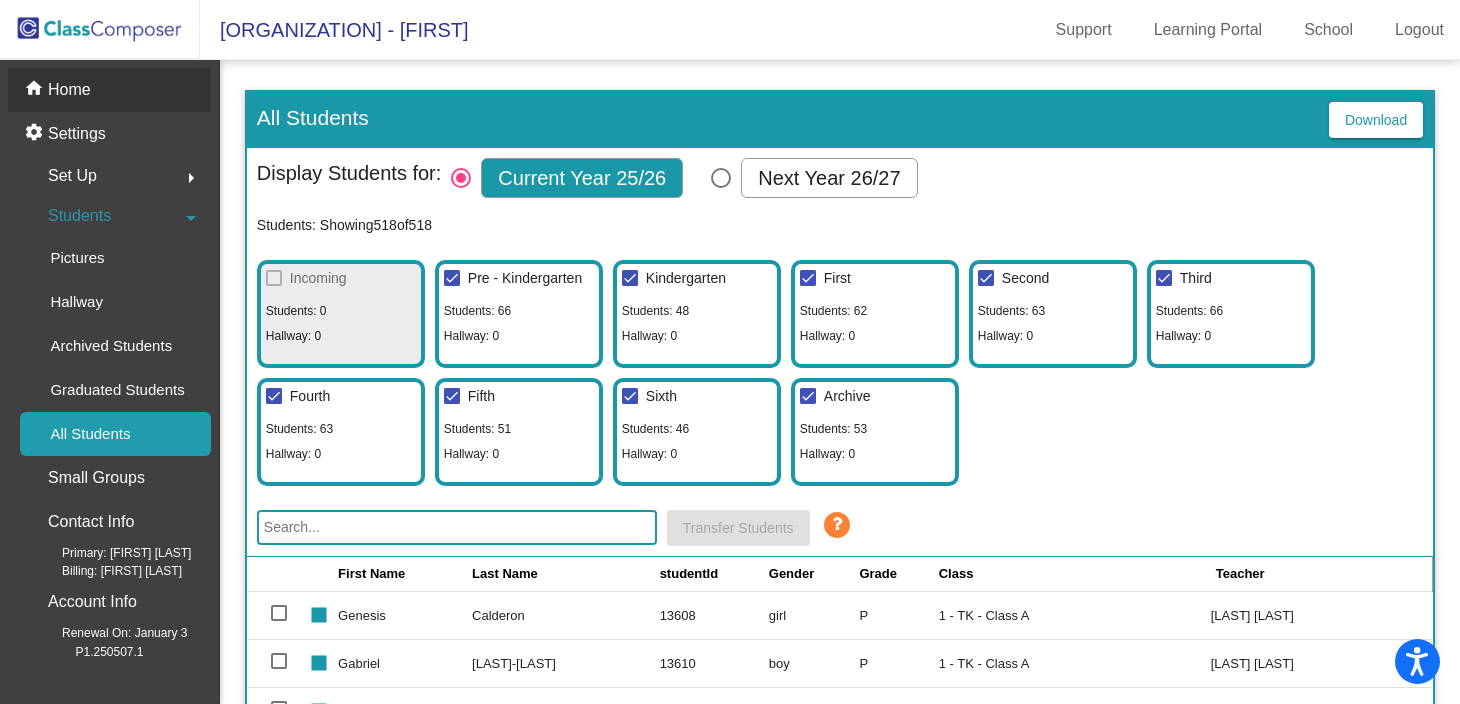 click on "Home" 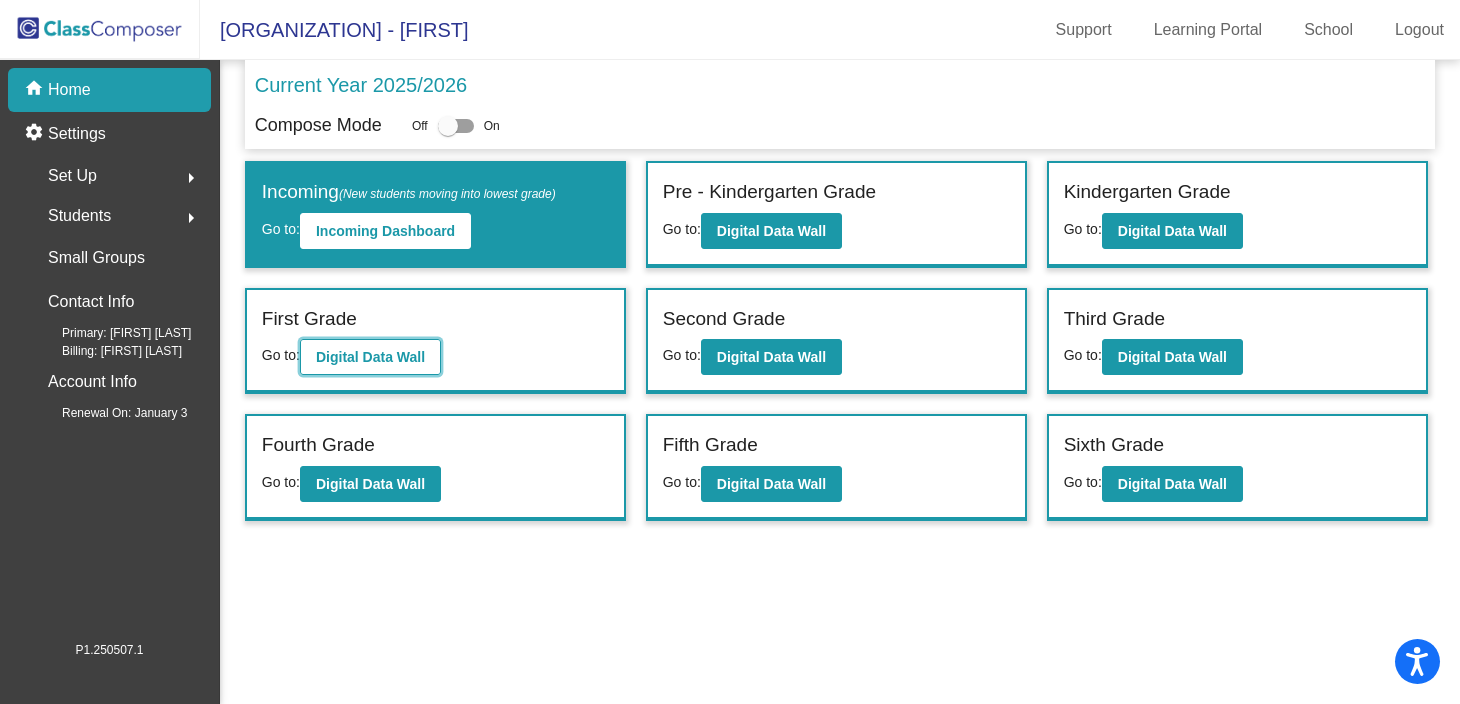 click on "Digital Data Wall" 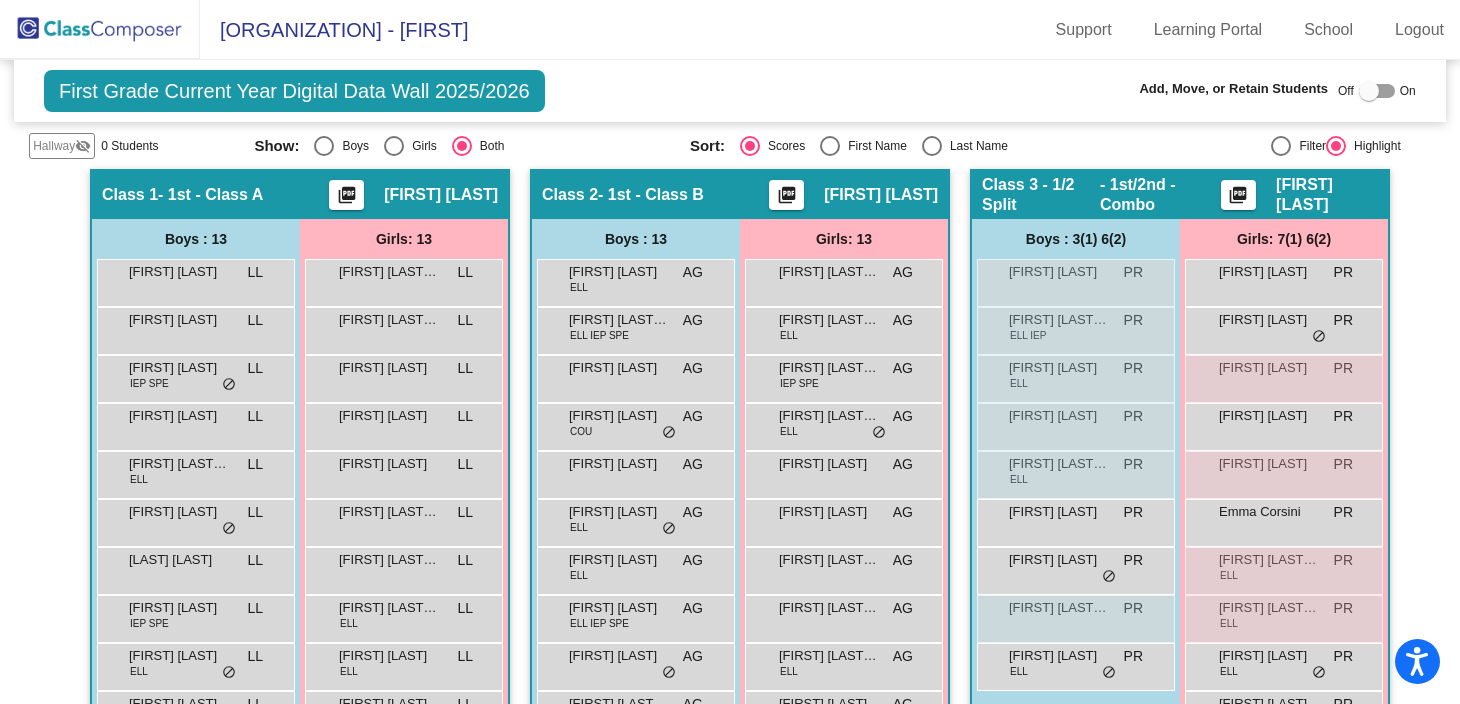 scroll, scrollTop: 332, scrollLeft: 0, axis: vertical 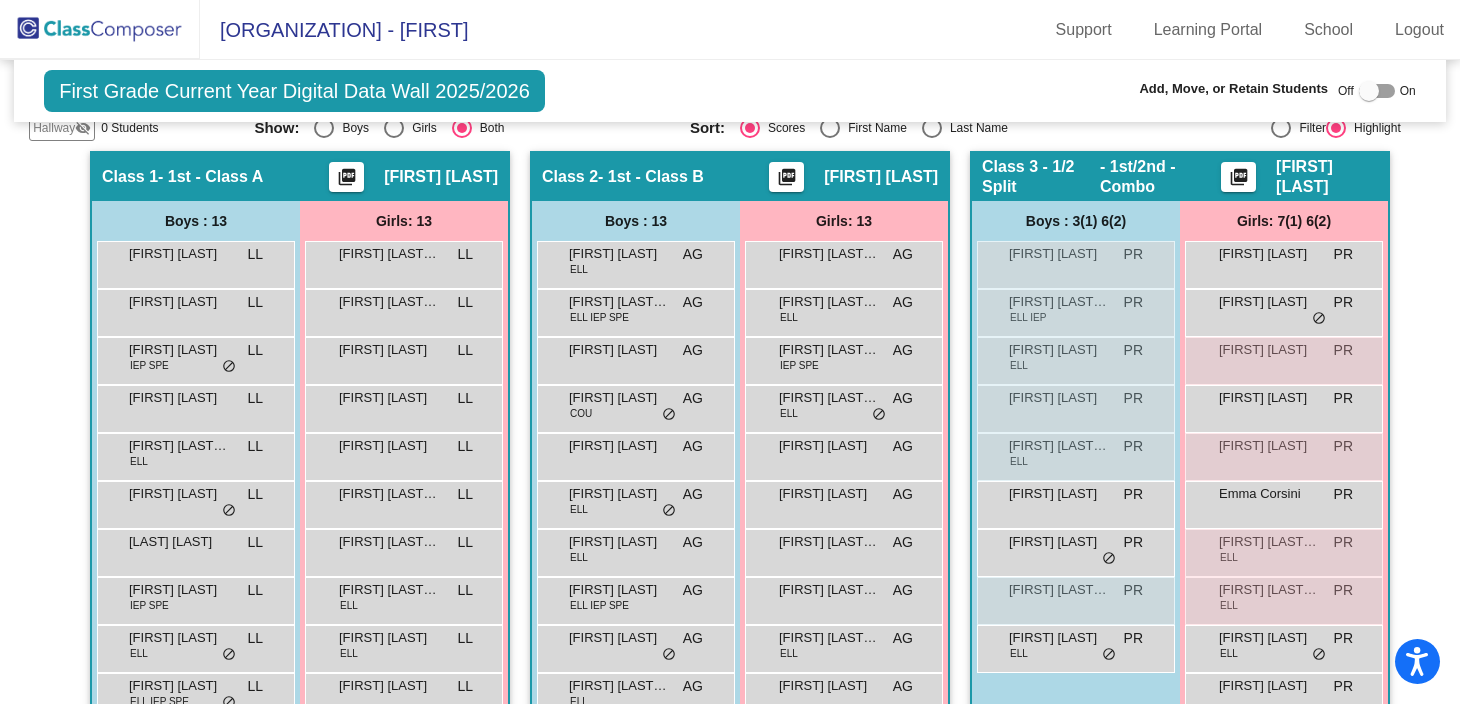 click at bounding box center (932, 128) 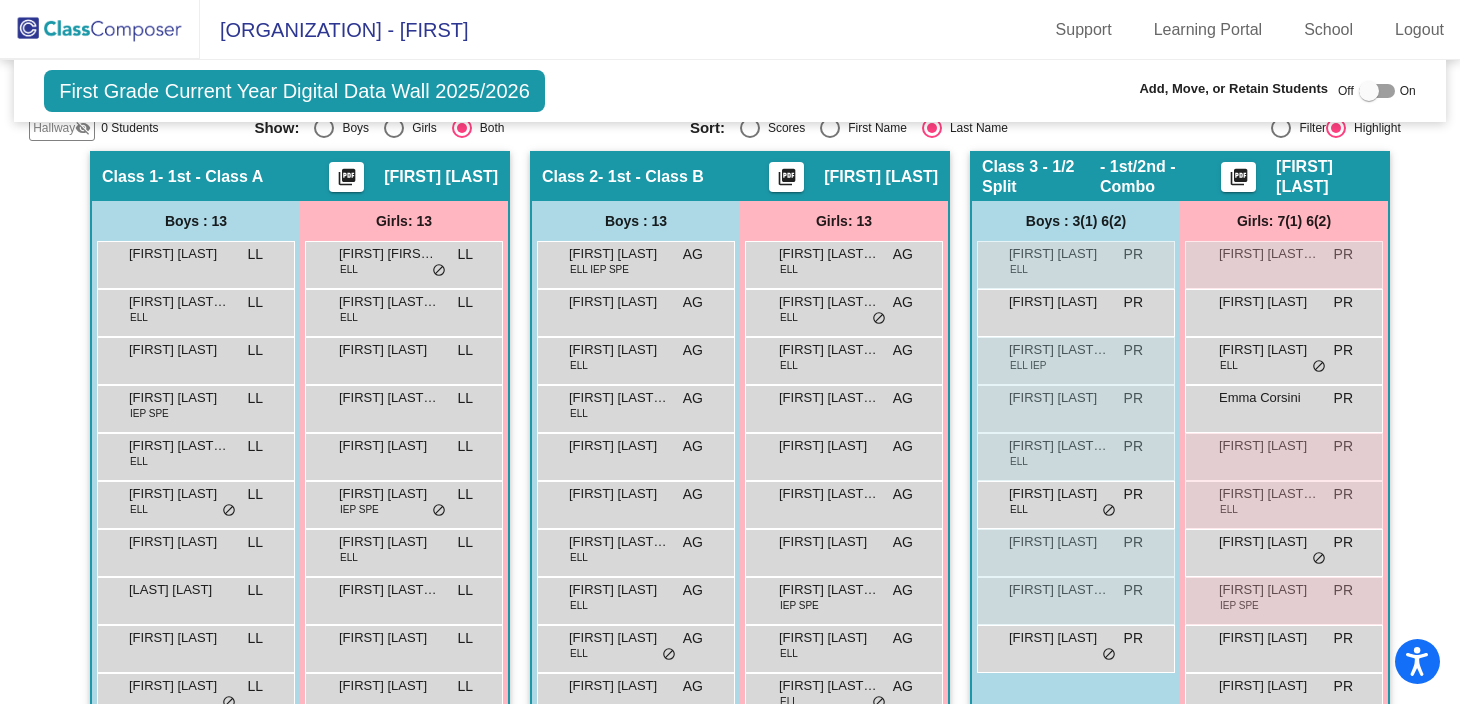 scroll, scrollTop: 524, scrollLeft: 0, axis: vertical 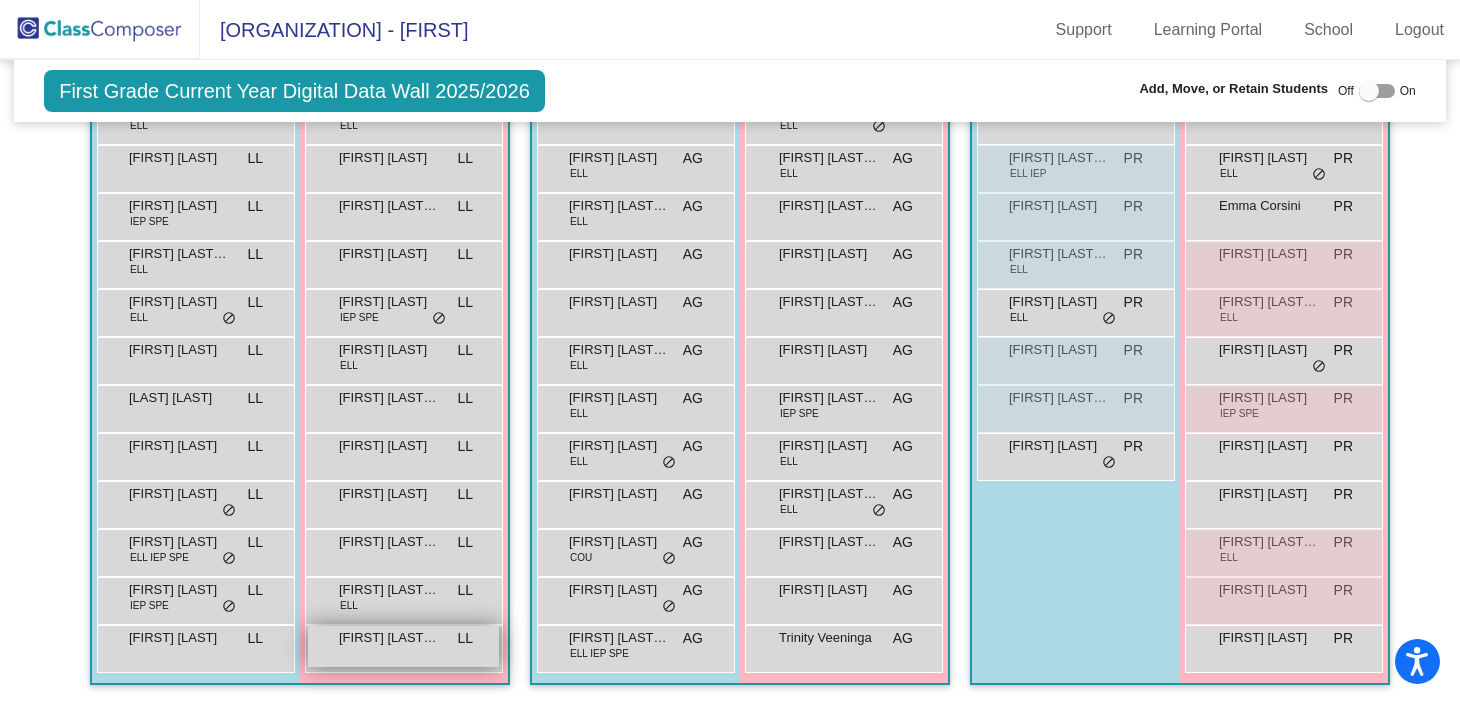 click on "[FIRST] [LAST] [LAST]" at bounding box center (389, 638) 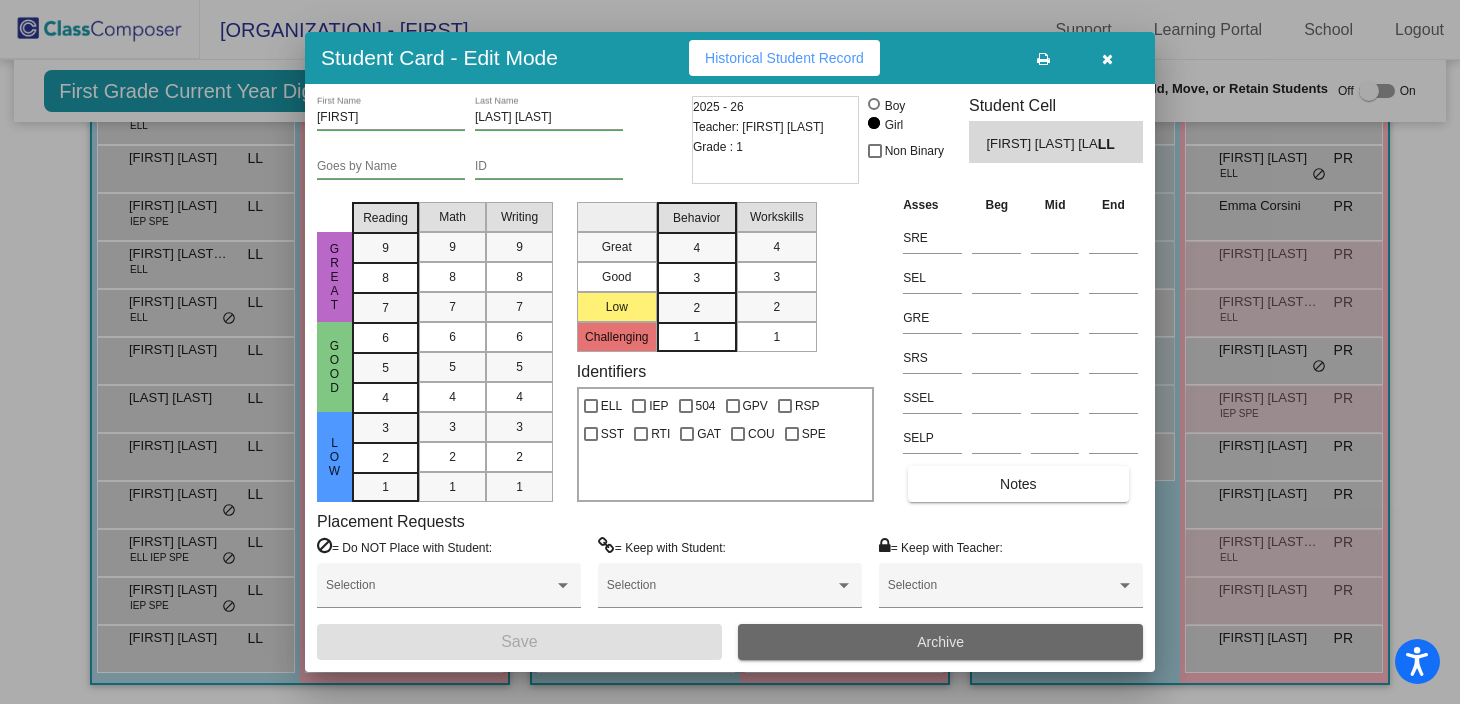 click on "Archive" at bounding box center [940, 642] 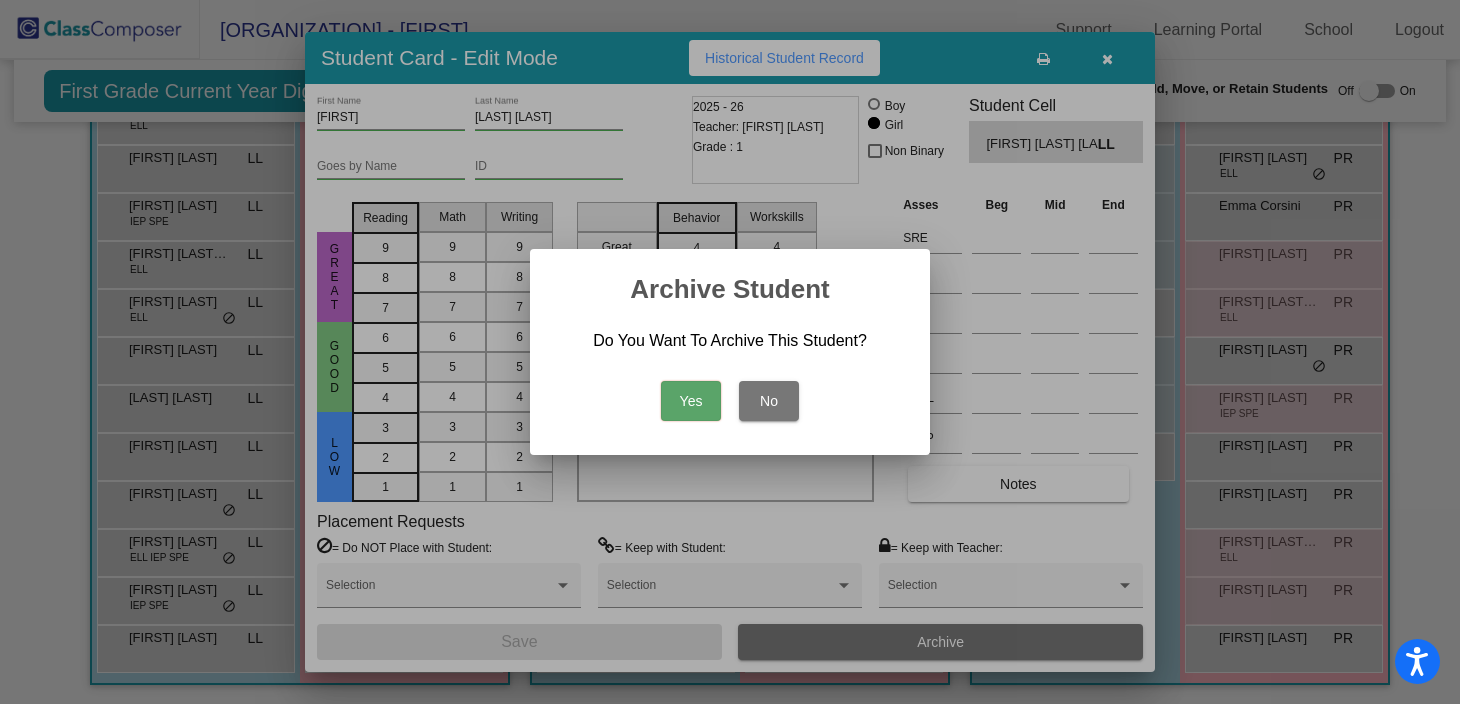 click on "Yes" at bounding box center [691, 401] 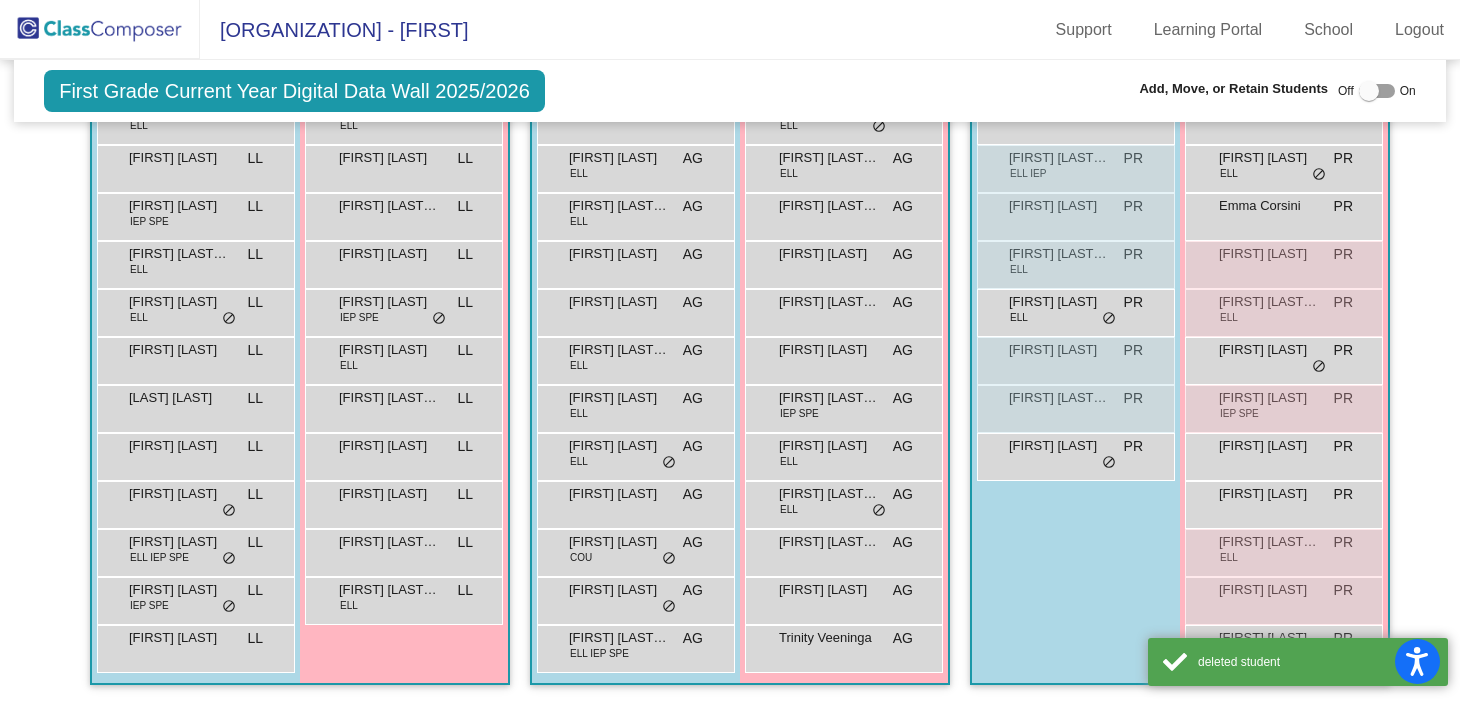 scroll, scrollTop: 0, scrollLeft: 0, axis: both 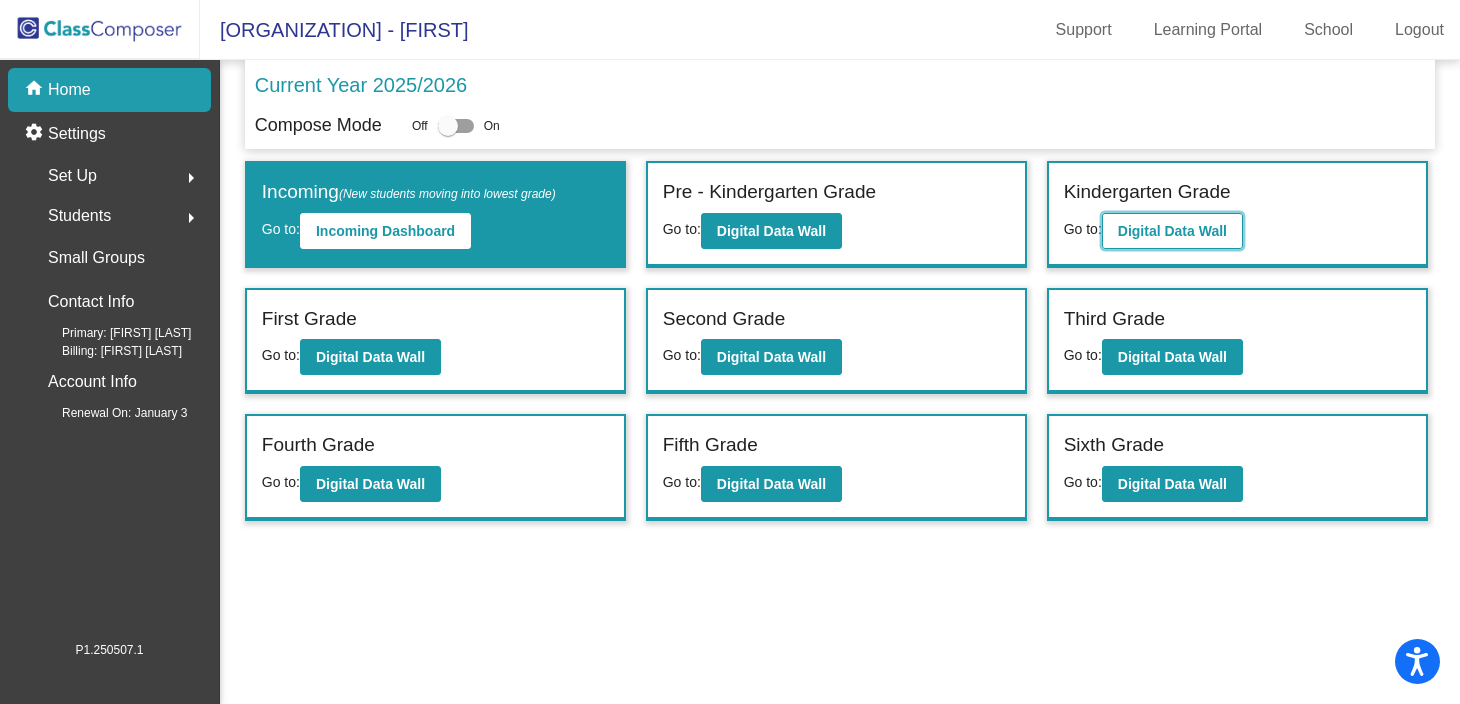 click on "Digital Data Wall" 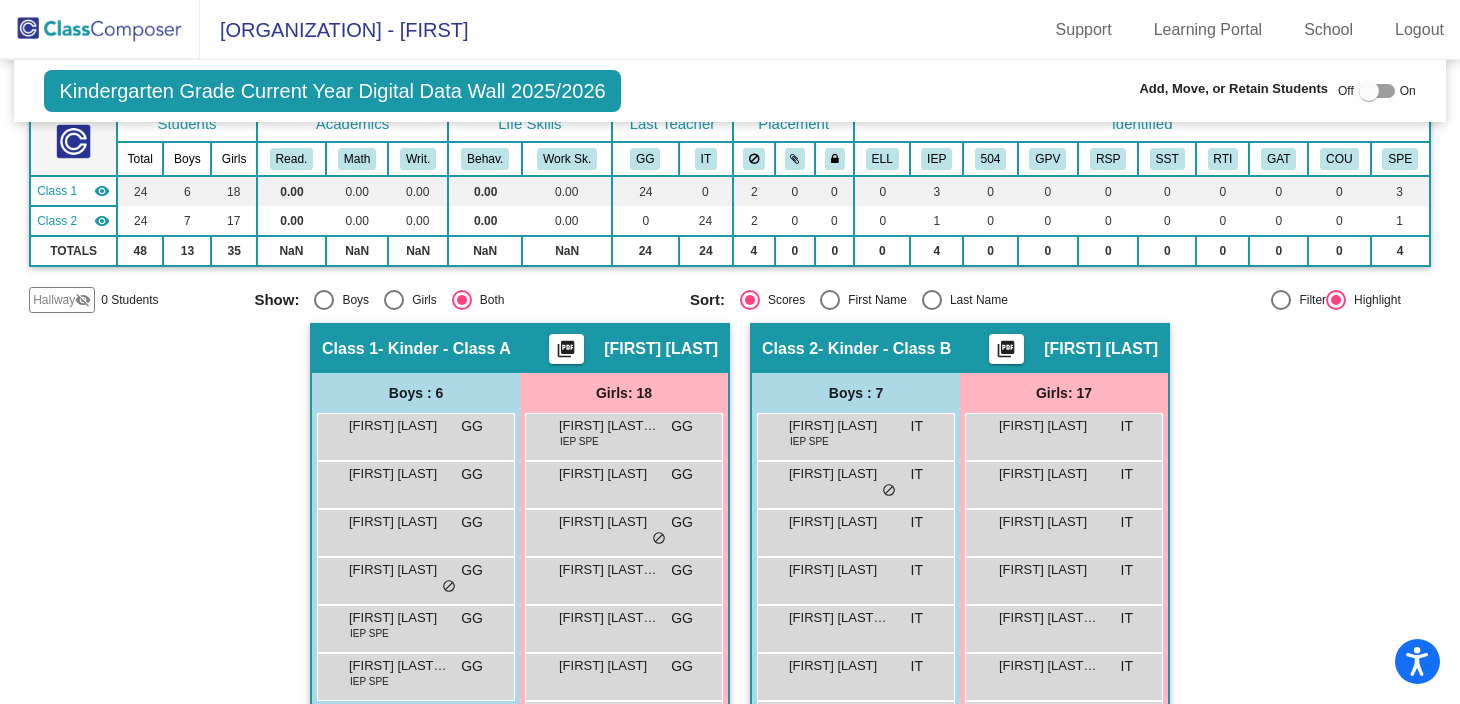 scroll, scrollTop: 0, scrollLeft: 0, axis: both 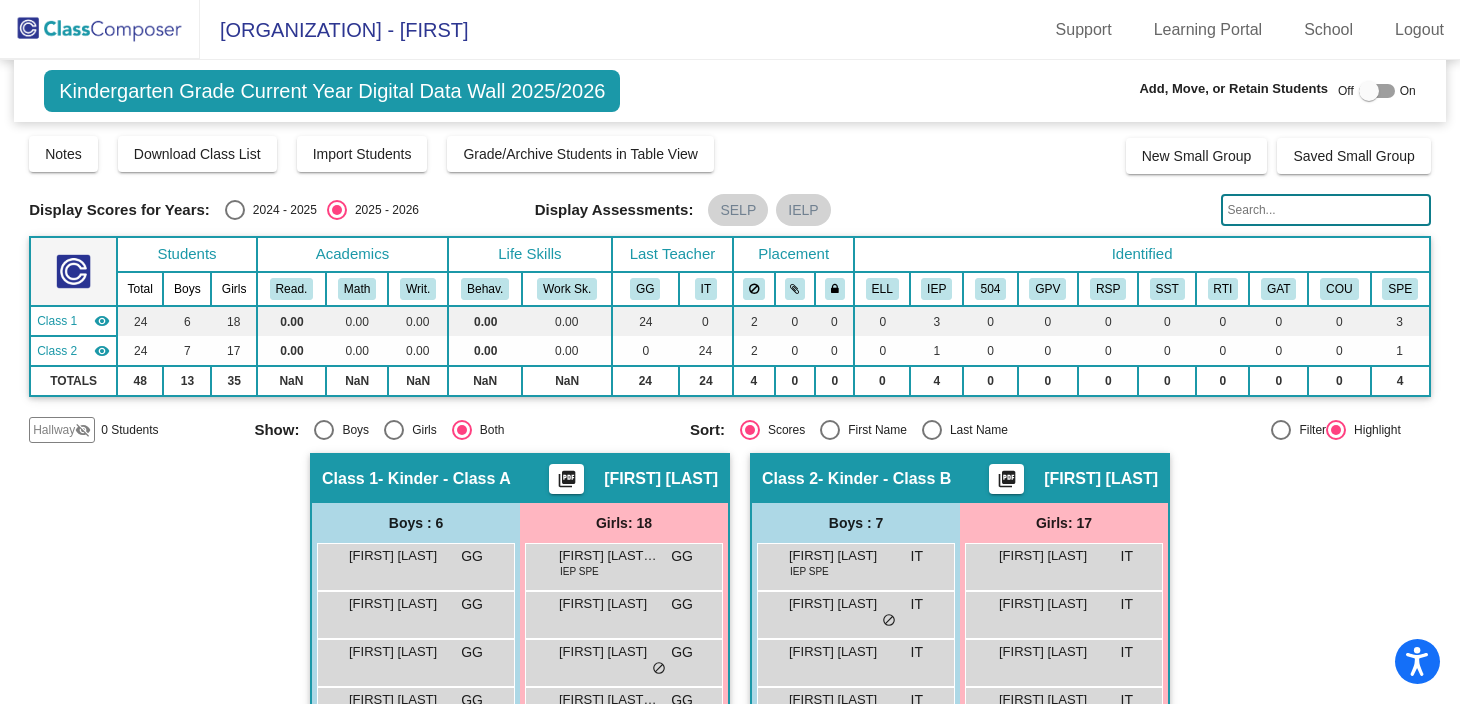 click at bounding box center [932, 430] 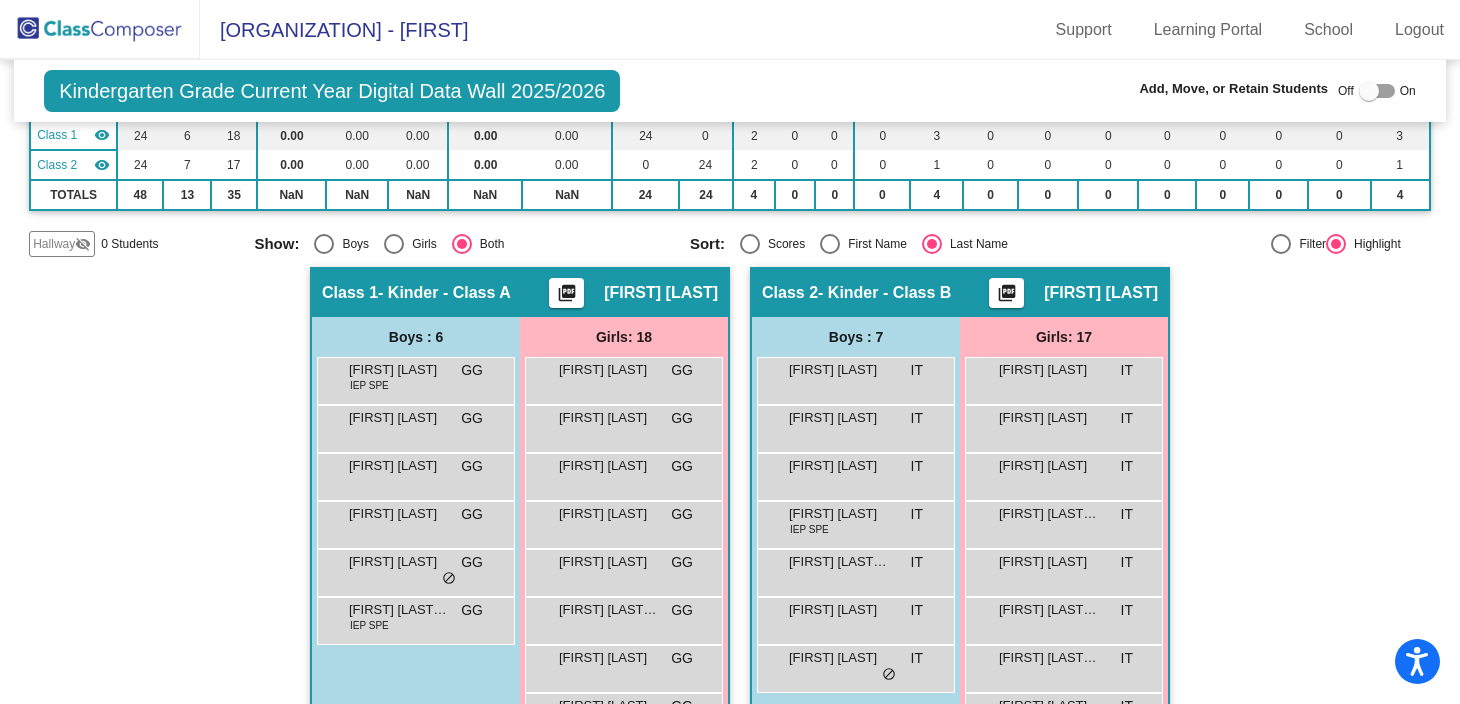 scroll, scrollTop: 0, scrollLeft: 0, axis: both 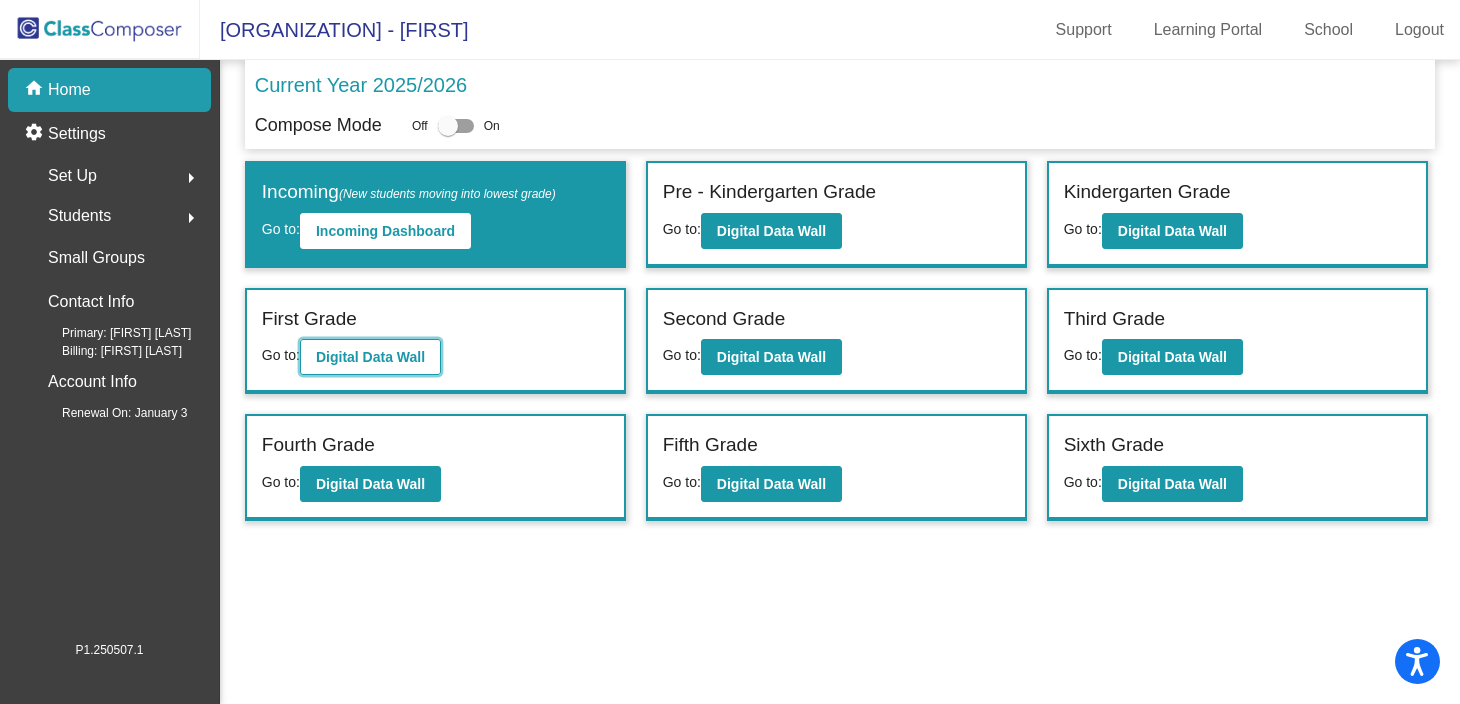 click on "Digital Data Wall" 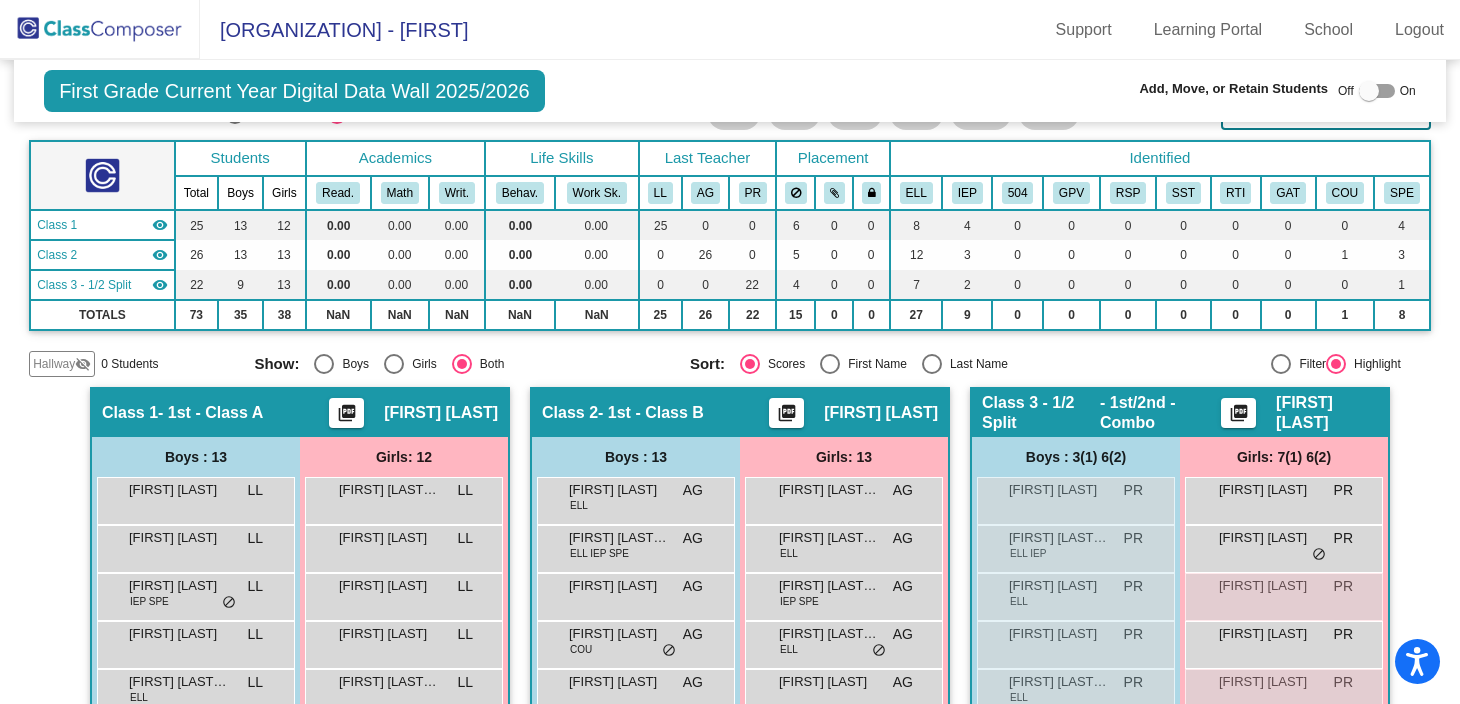 scroll, scrollTop: 88, scrollLeft: 0, axis: vertical 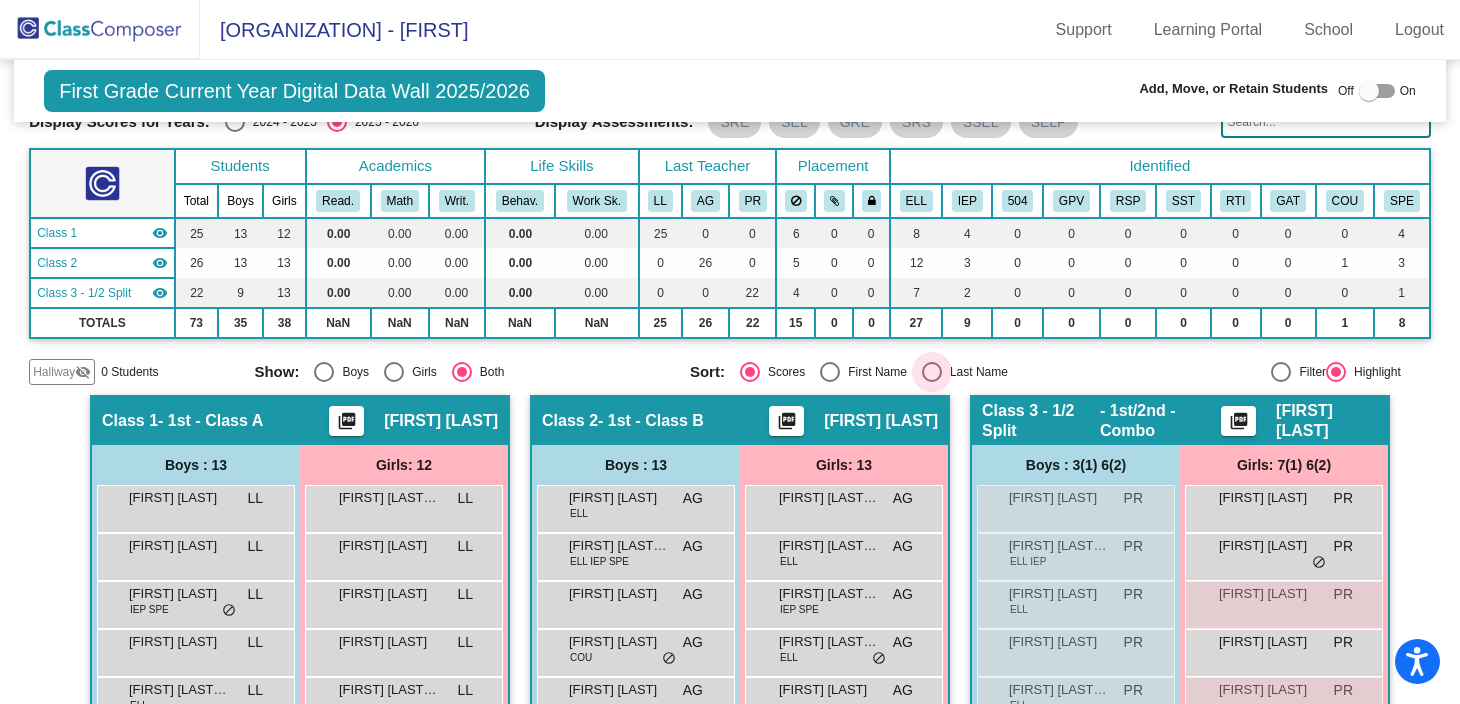 click at bounding box center (932, 372) 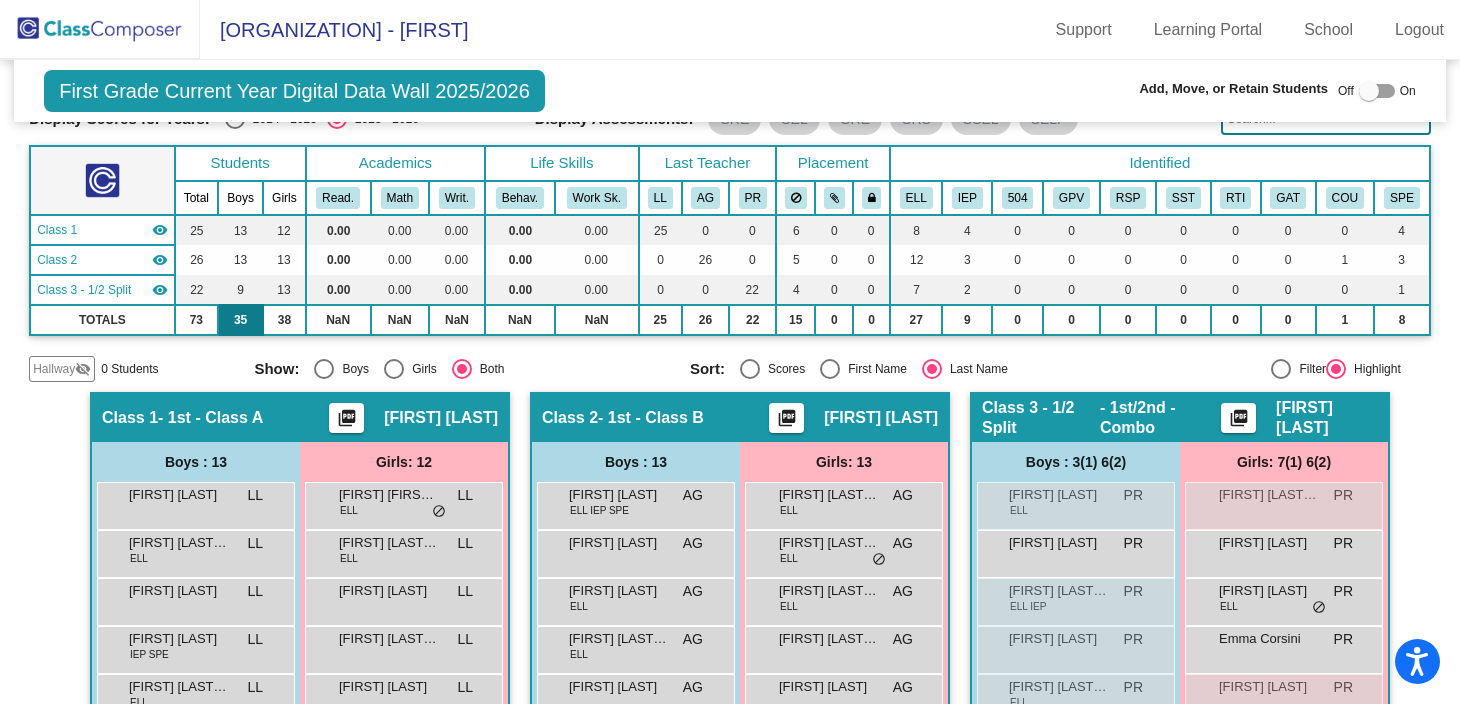 scroll, scrollTop: 0, scrollLeft: 0, axis: both 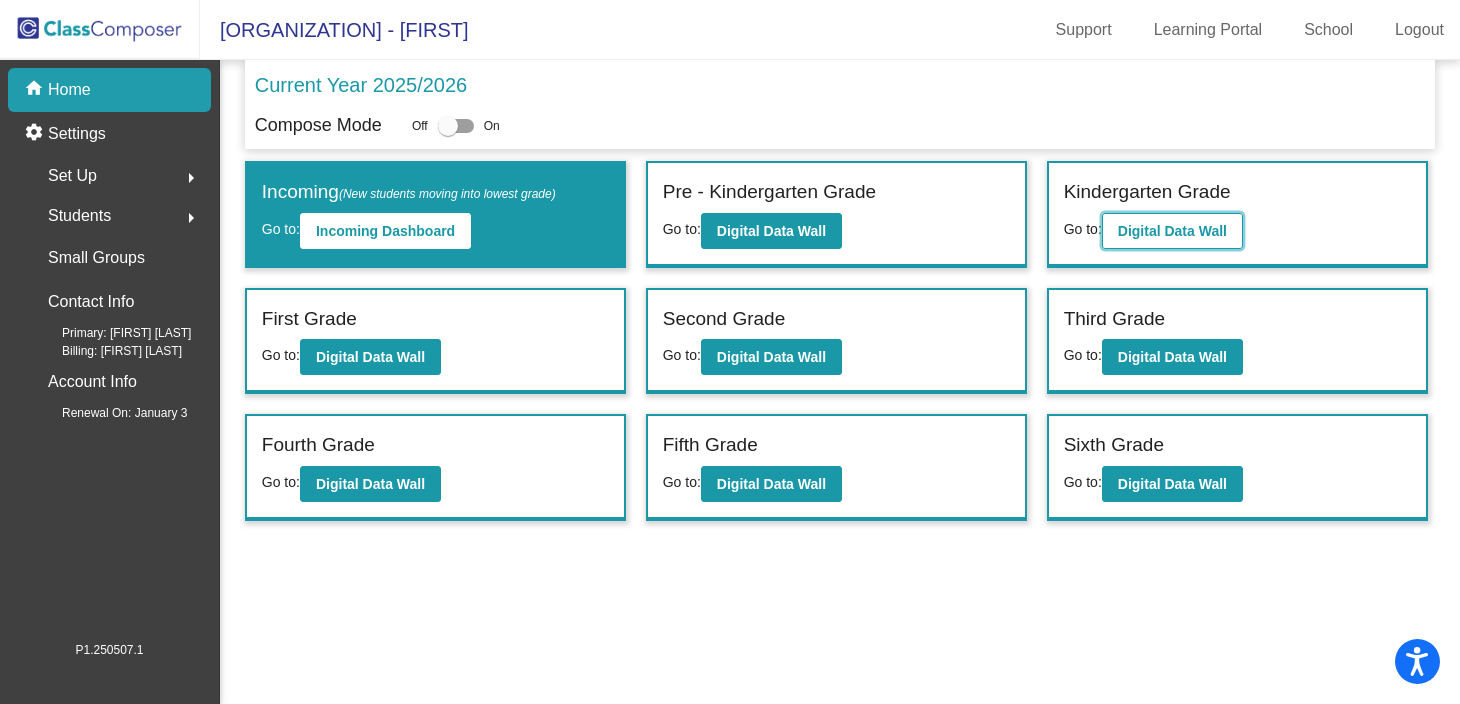 click on "Digital Data Wall" 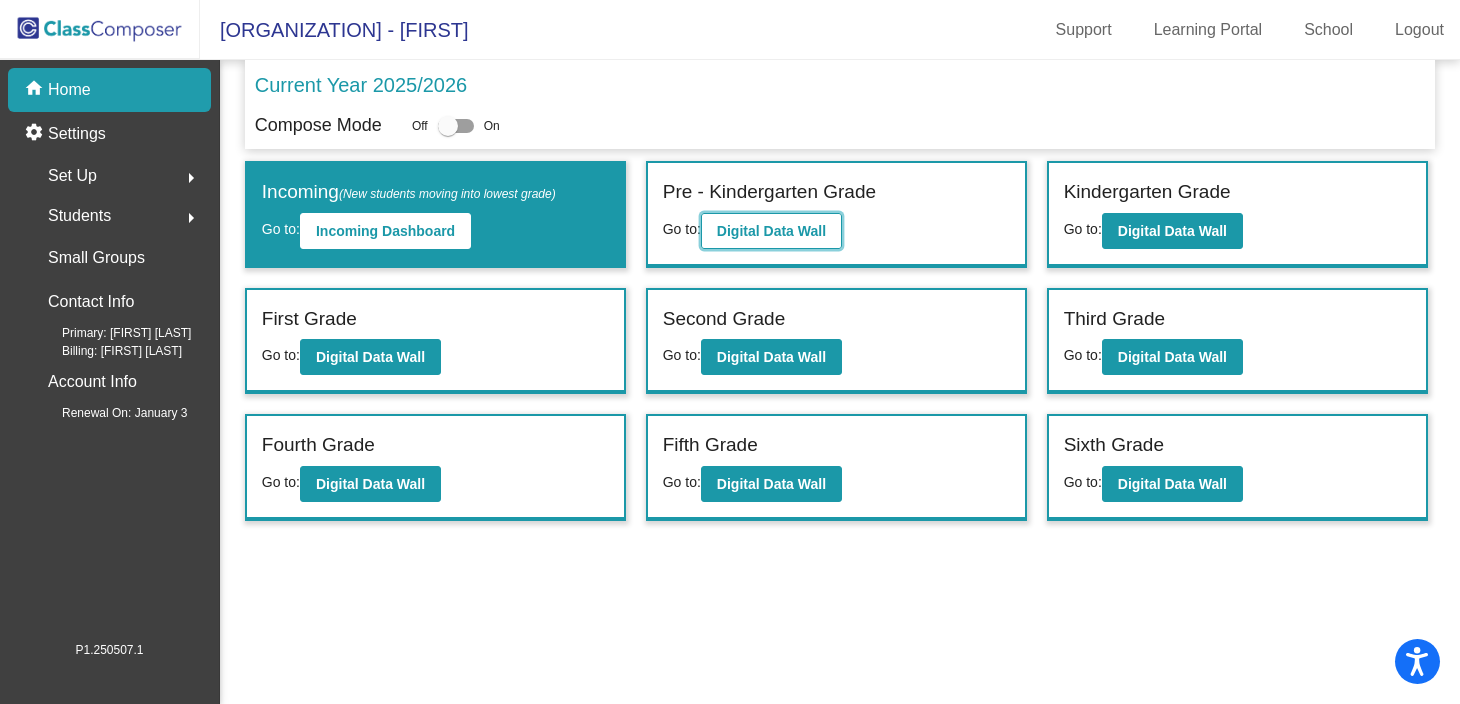 click on "Digital Data Wall" 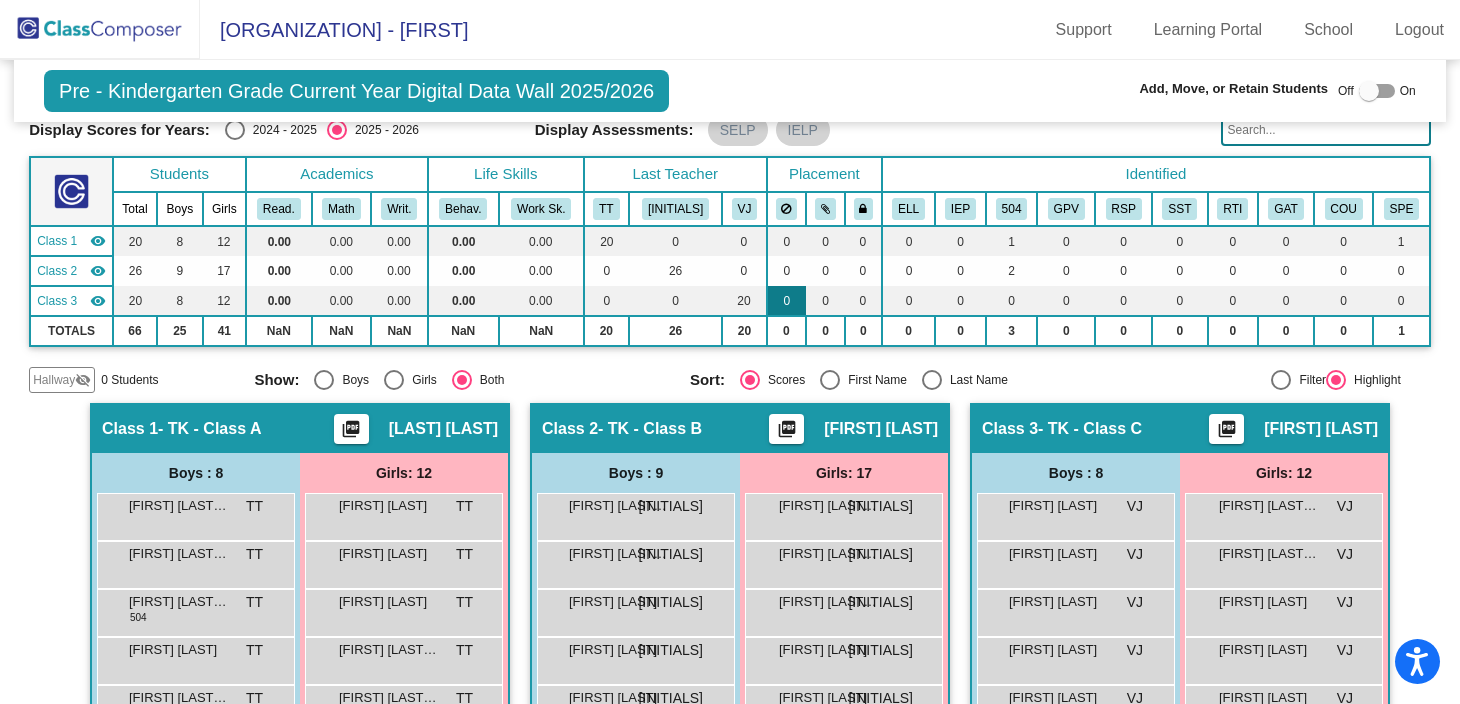 scroll, scrollTop: 0, scrollLeft: 0, axis: both 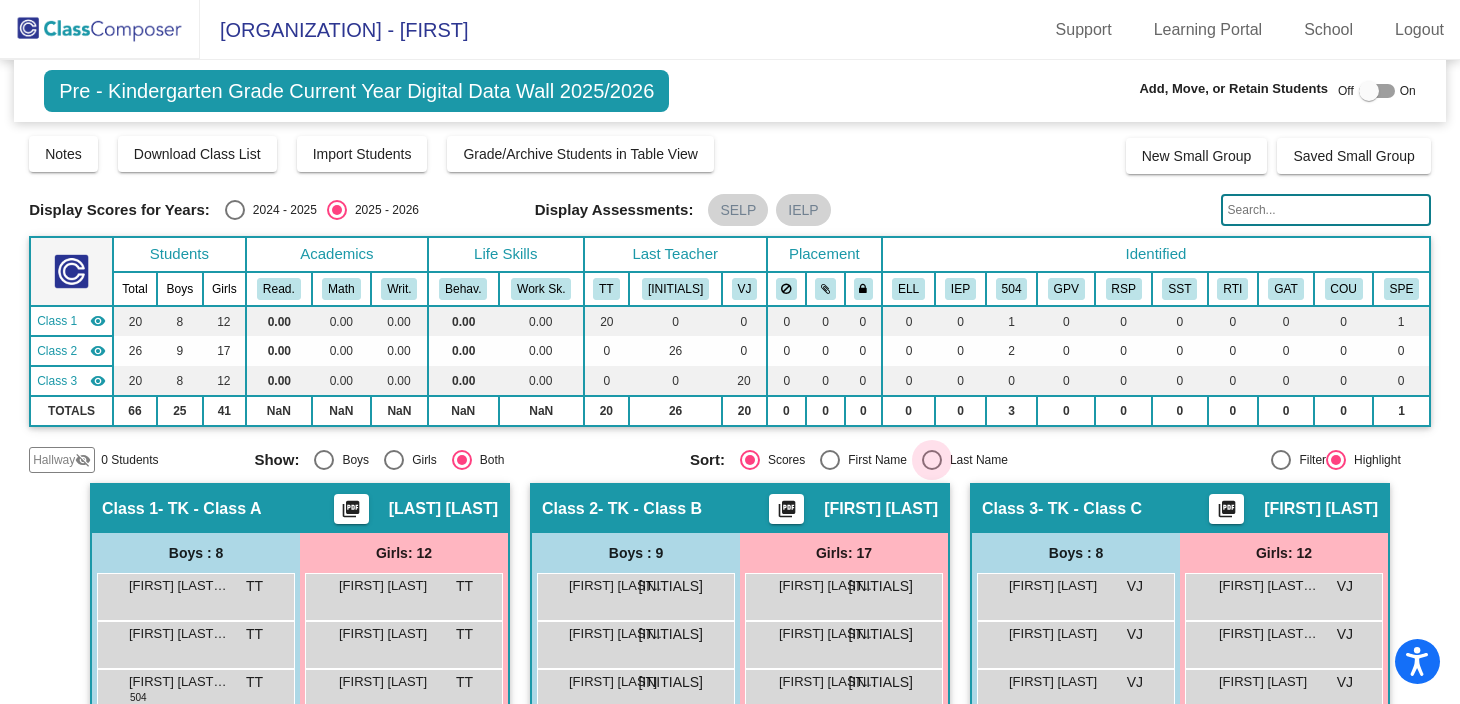 click at bounding box center (932, 460) 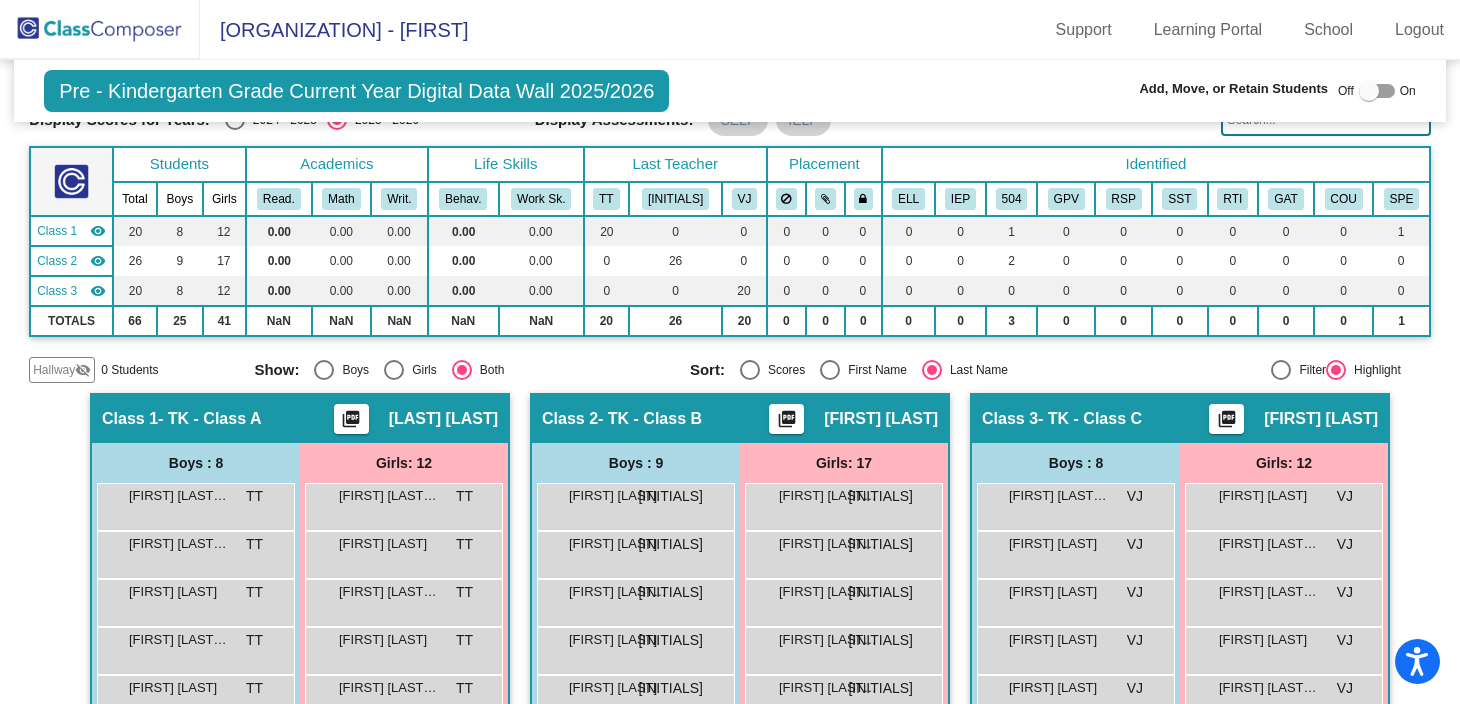 scroll, scrollTop: 88, scrollLeft: 0, axis: vertical 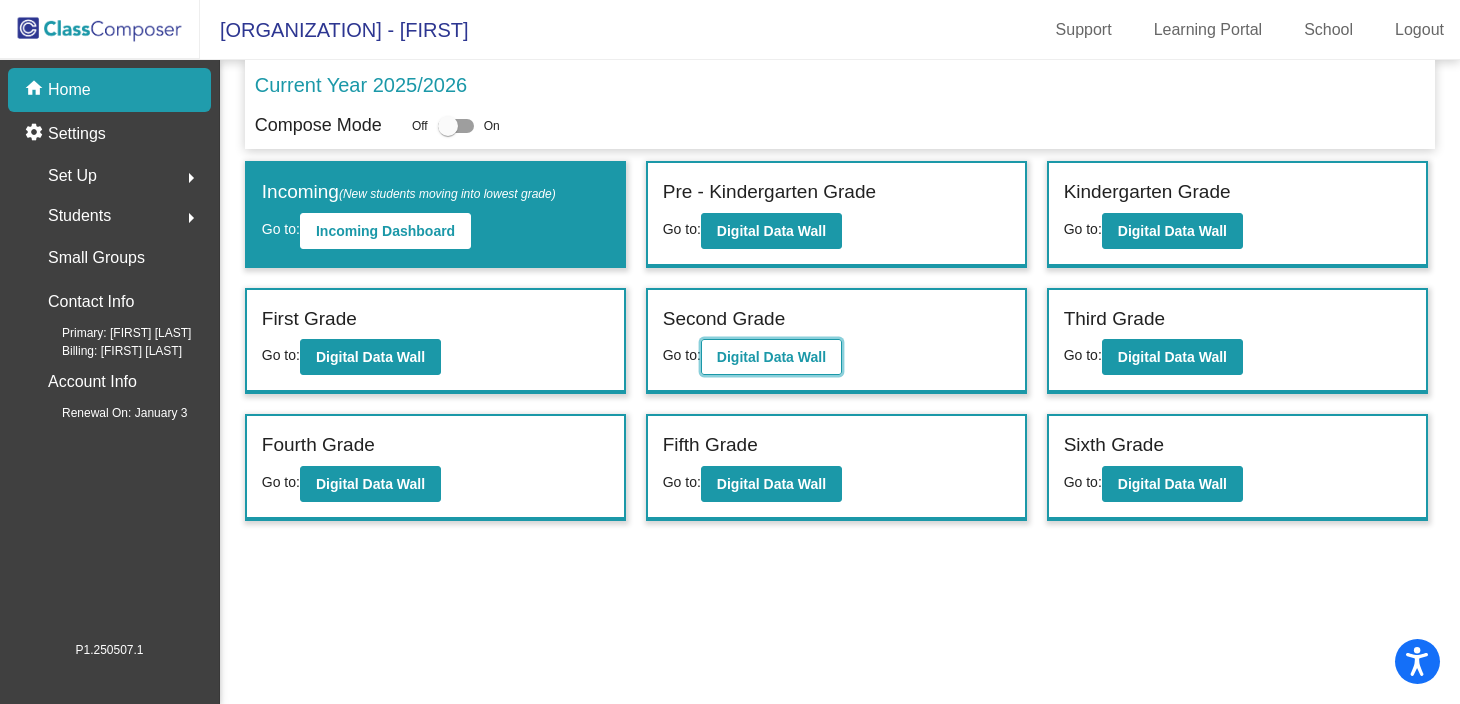 click on "Digital Data Wall" 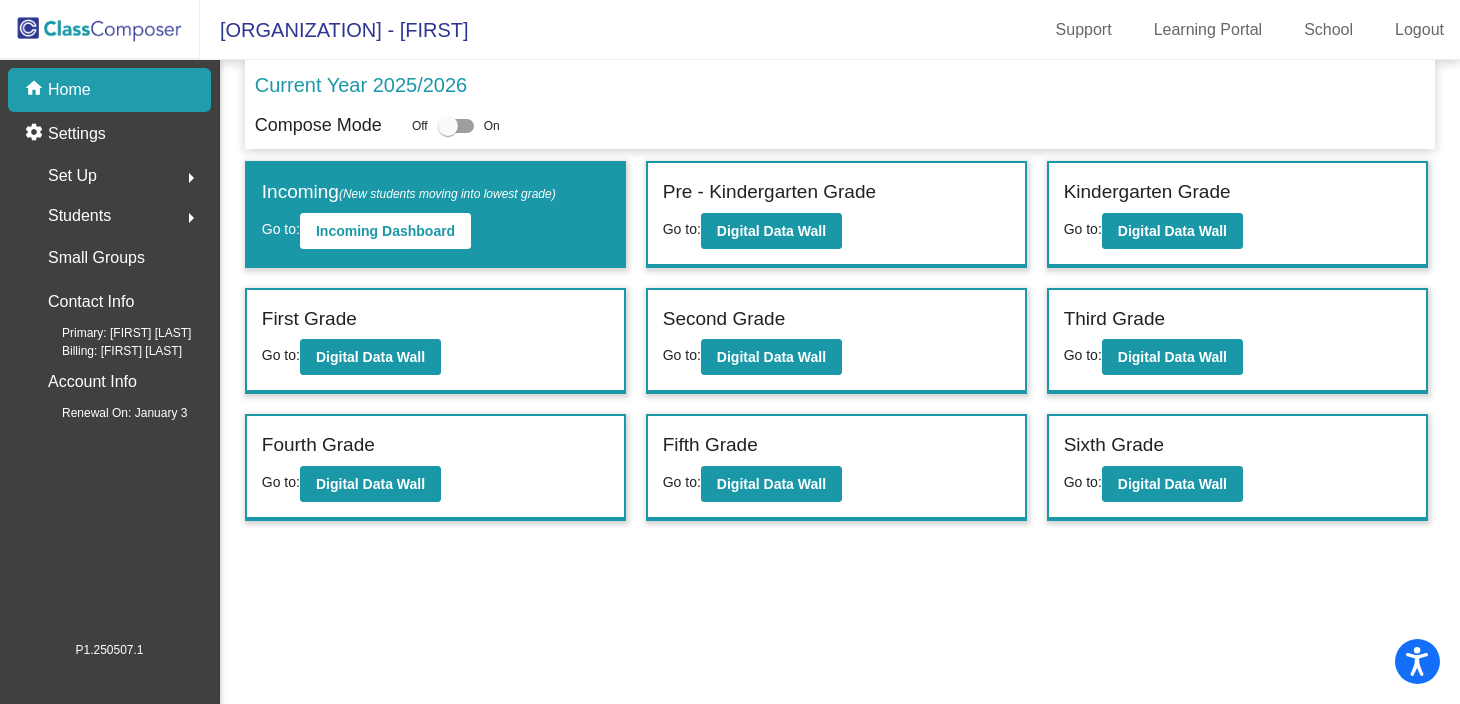 click on "arrow_right" 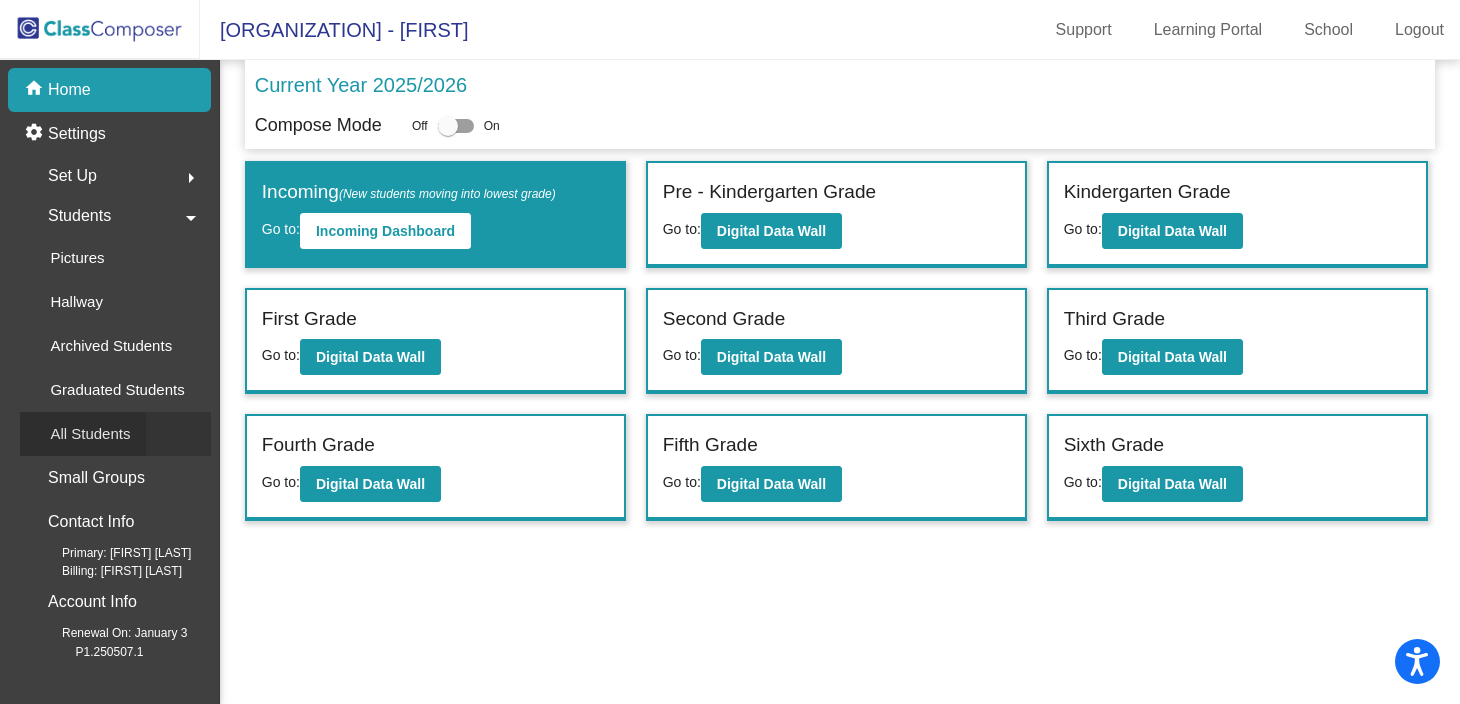 click on "All Students" 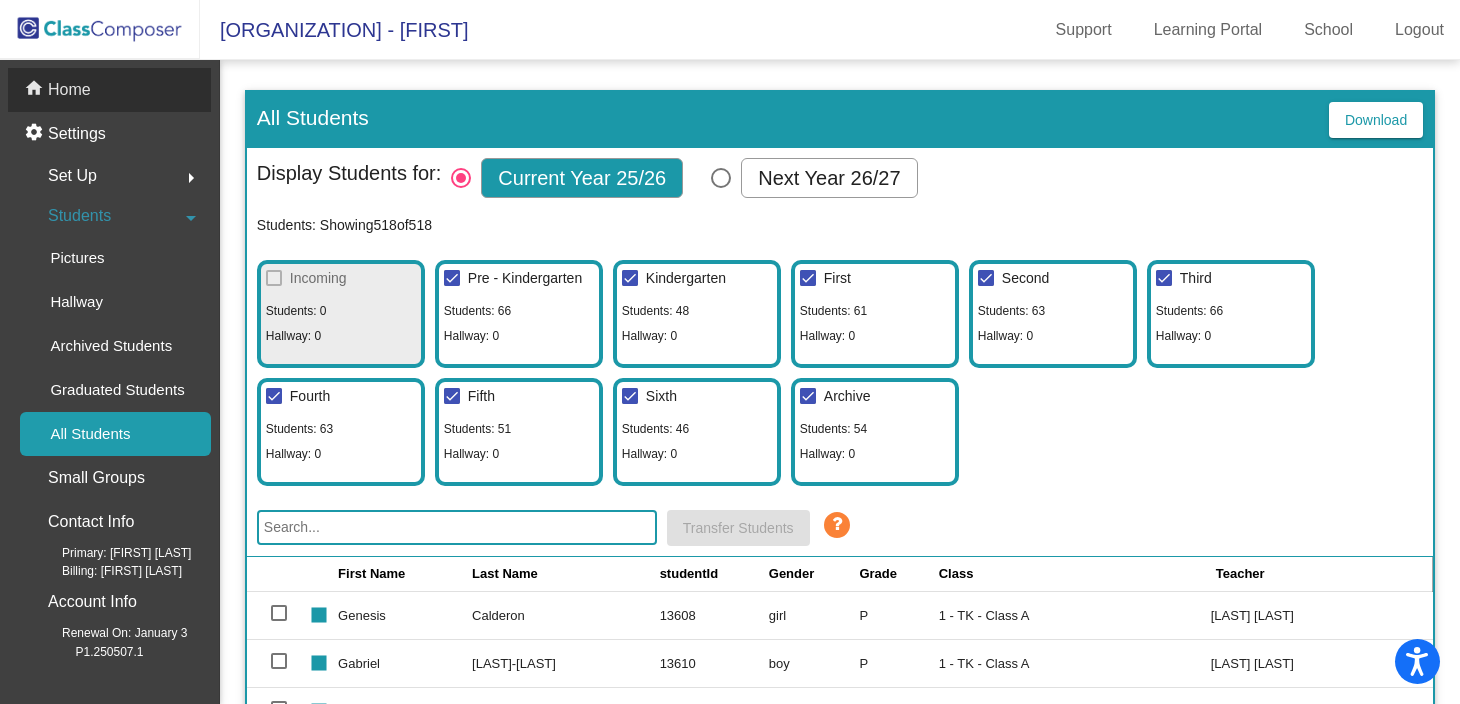 click on "Home" 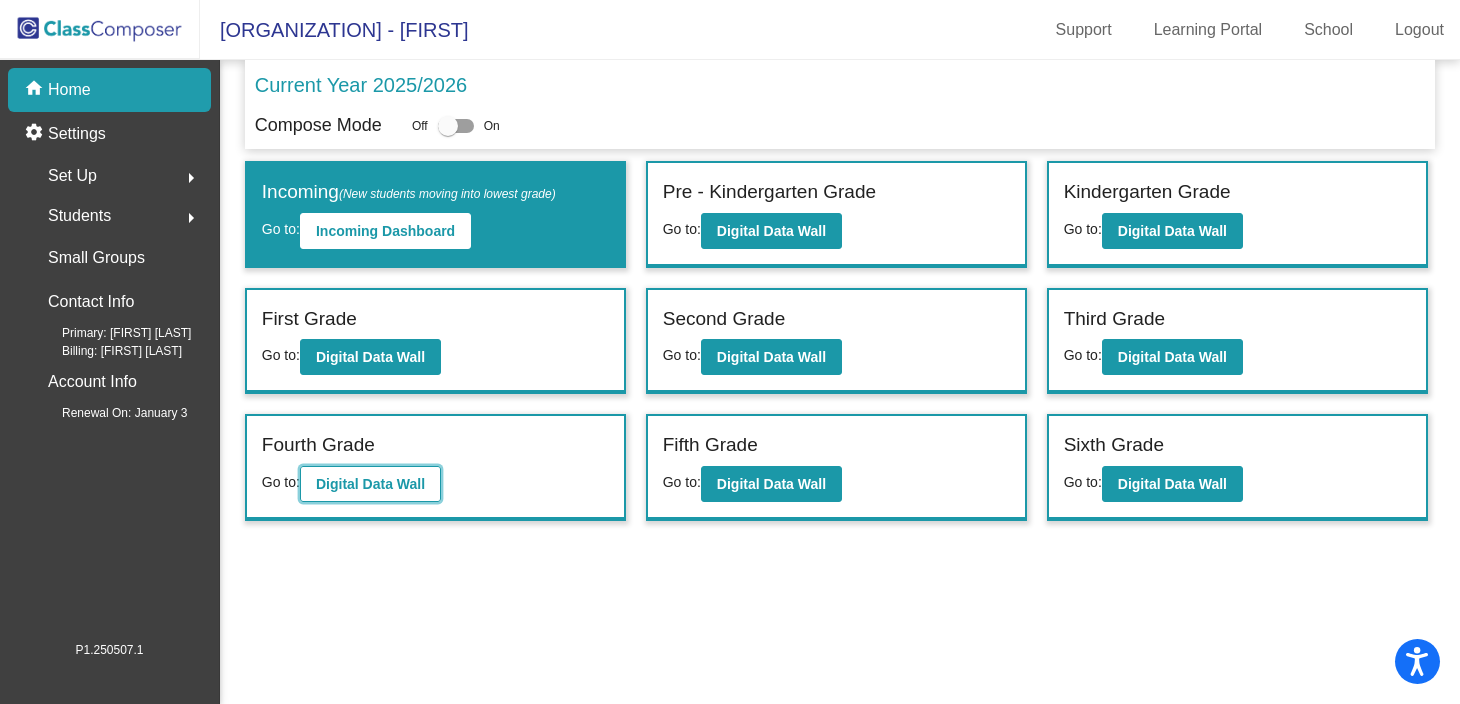 click on "Digital Data Wall" 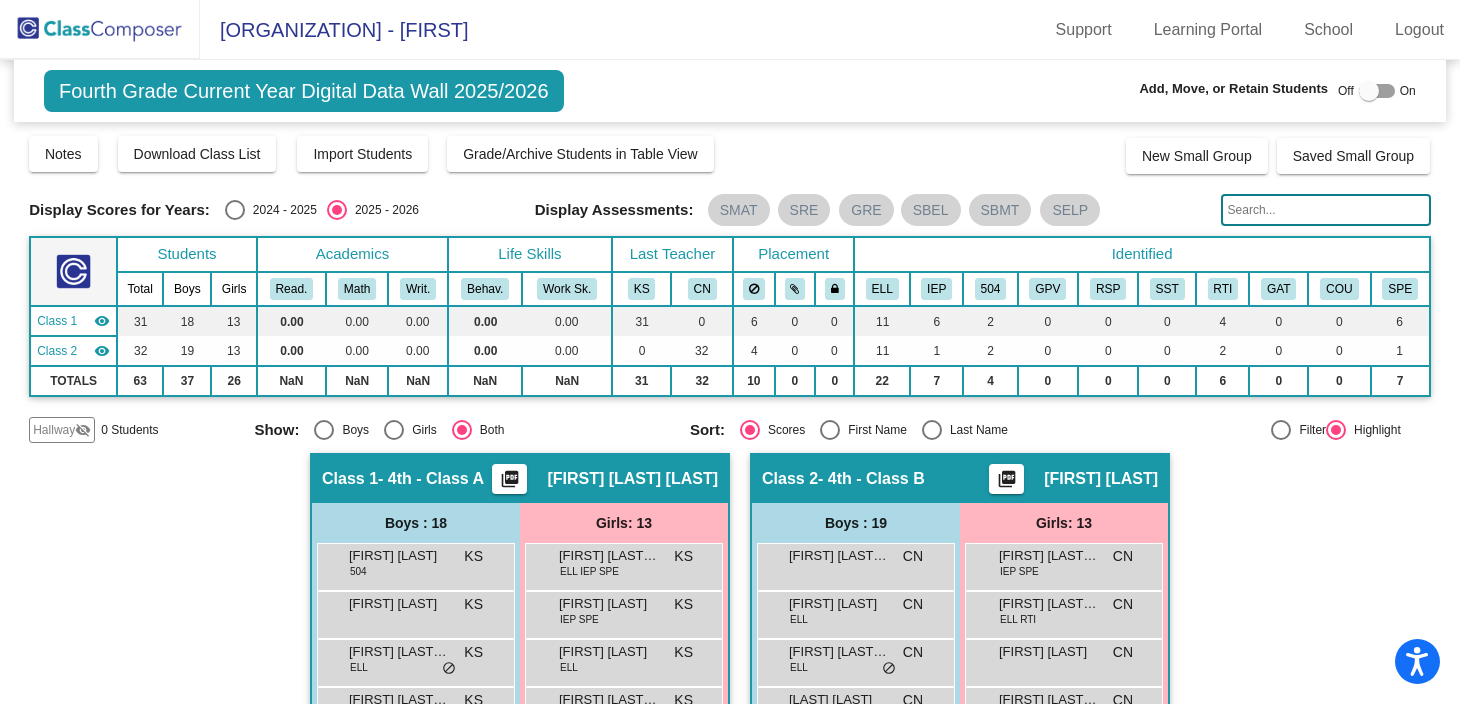 click at bounding box center [932, 430] 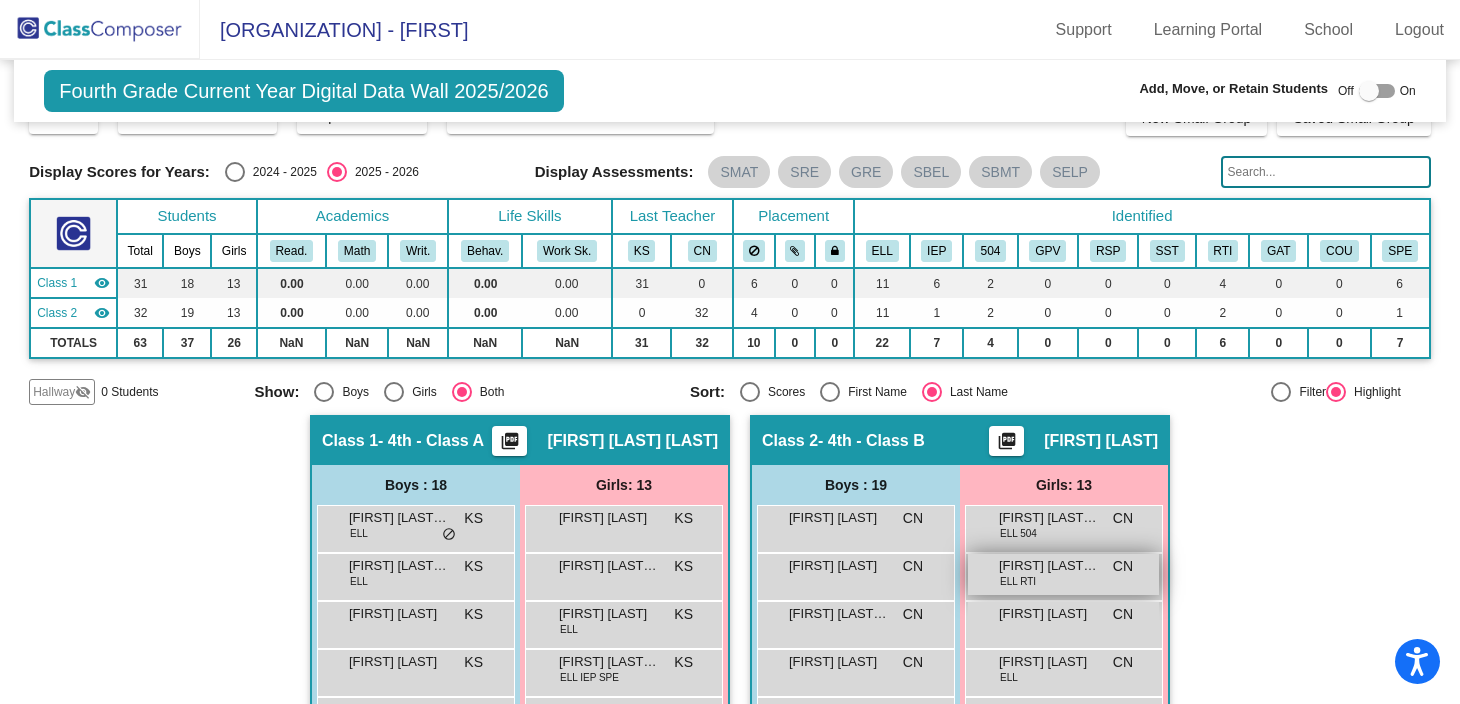 scroll, scrollTop: 0, scrollLeft: 0, axis: both 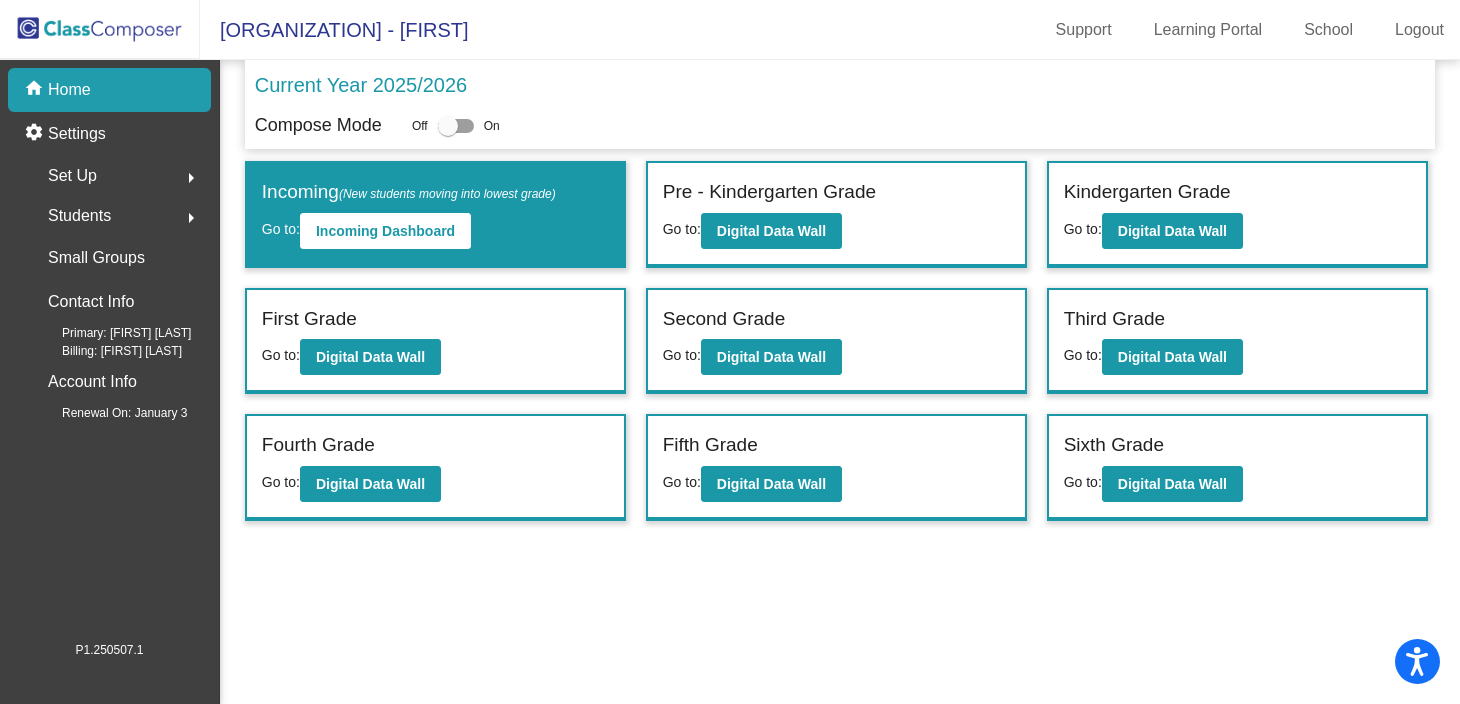 click on "Students" 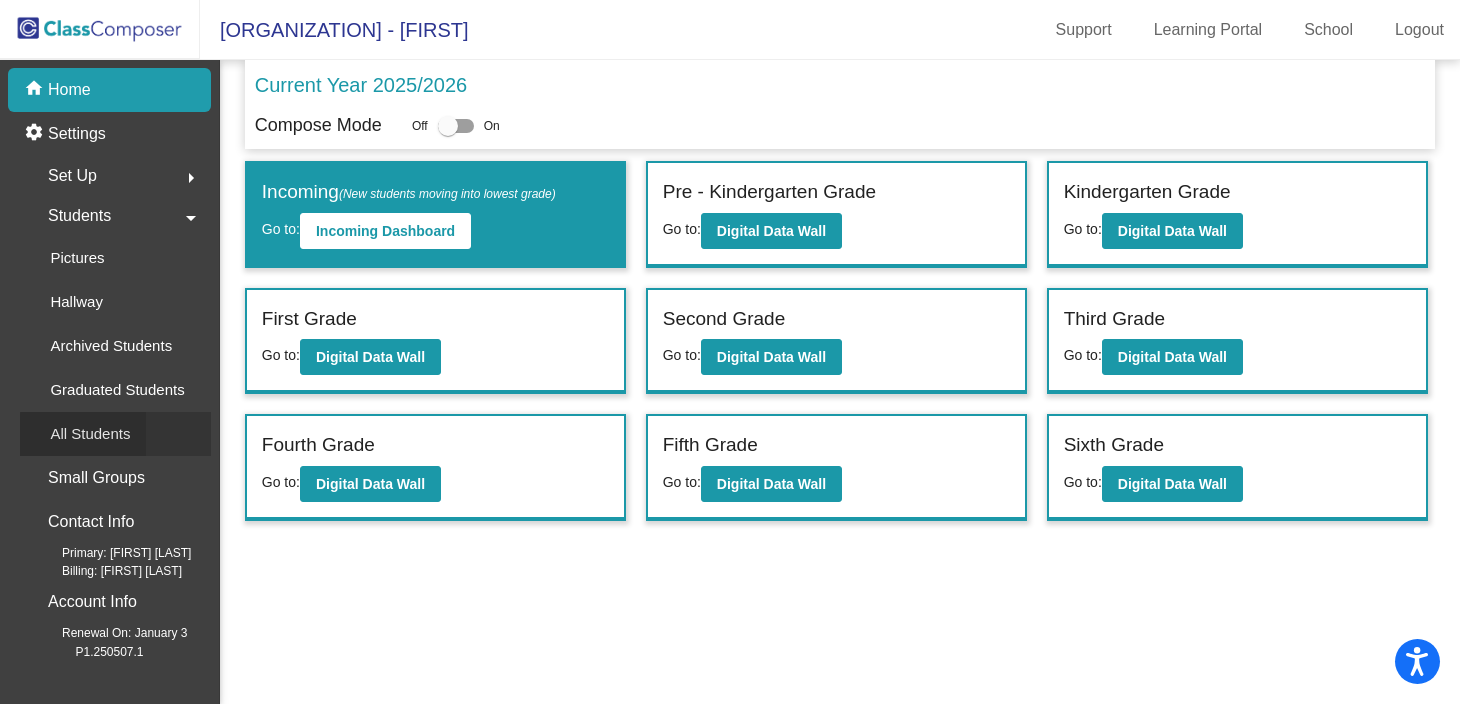 click on "All Students" 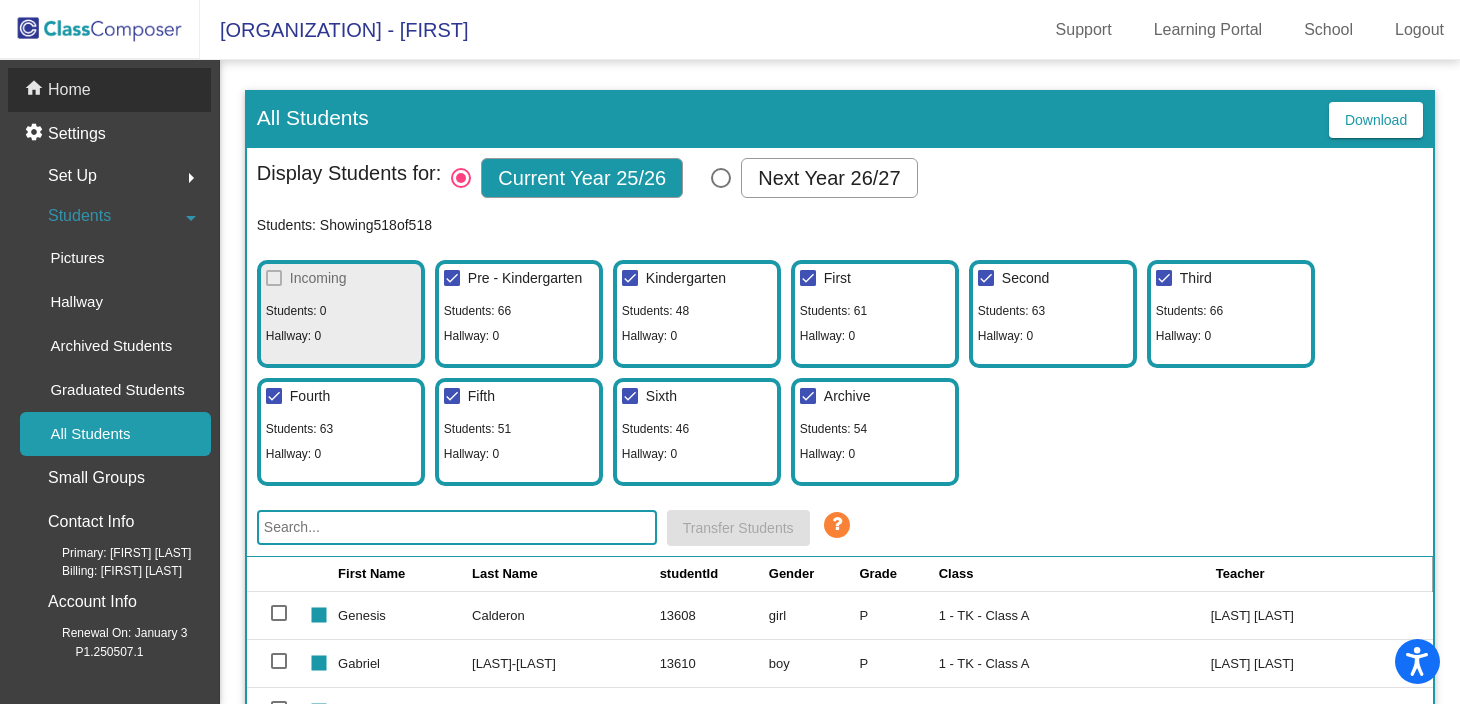 click on "home Home" 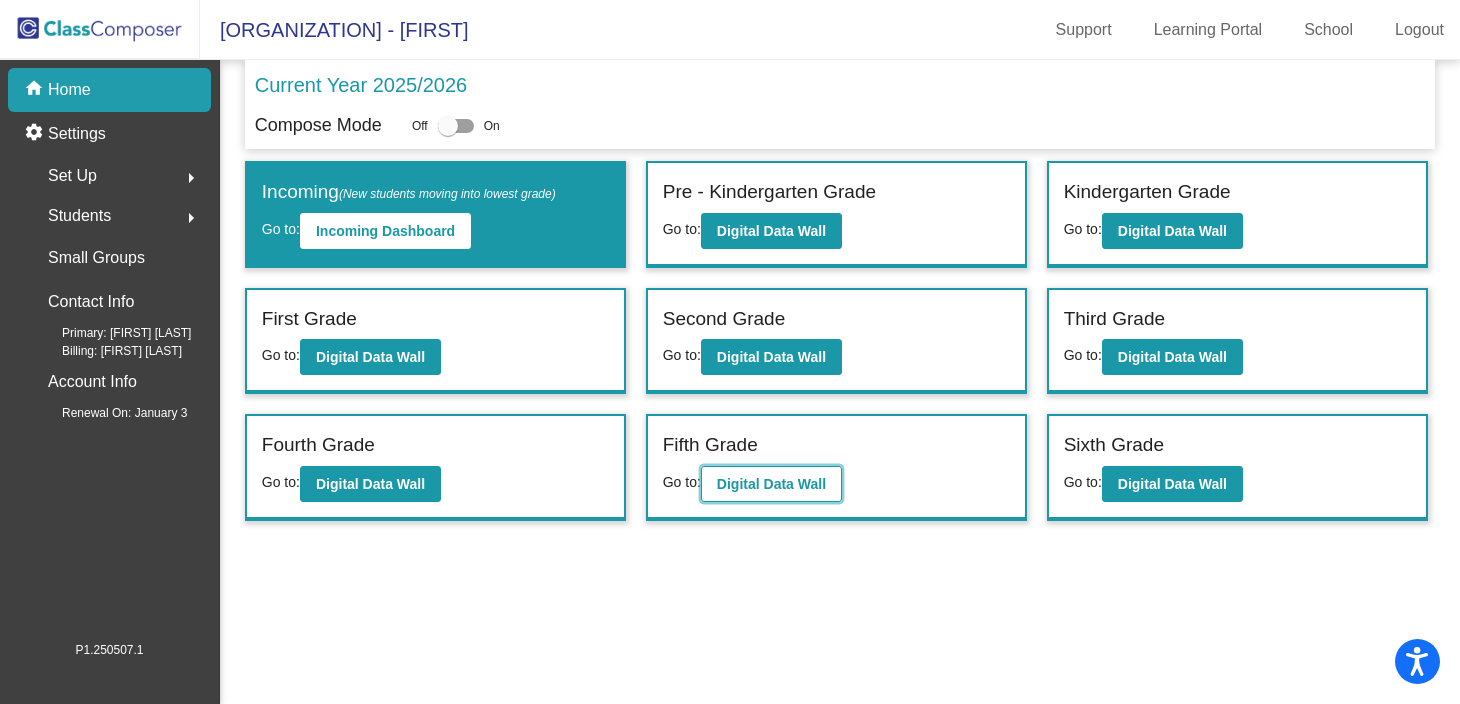 click on "Digital Data Wall" 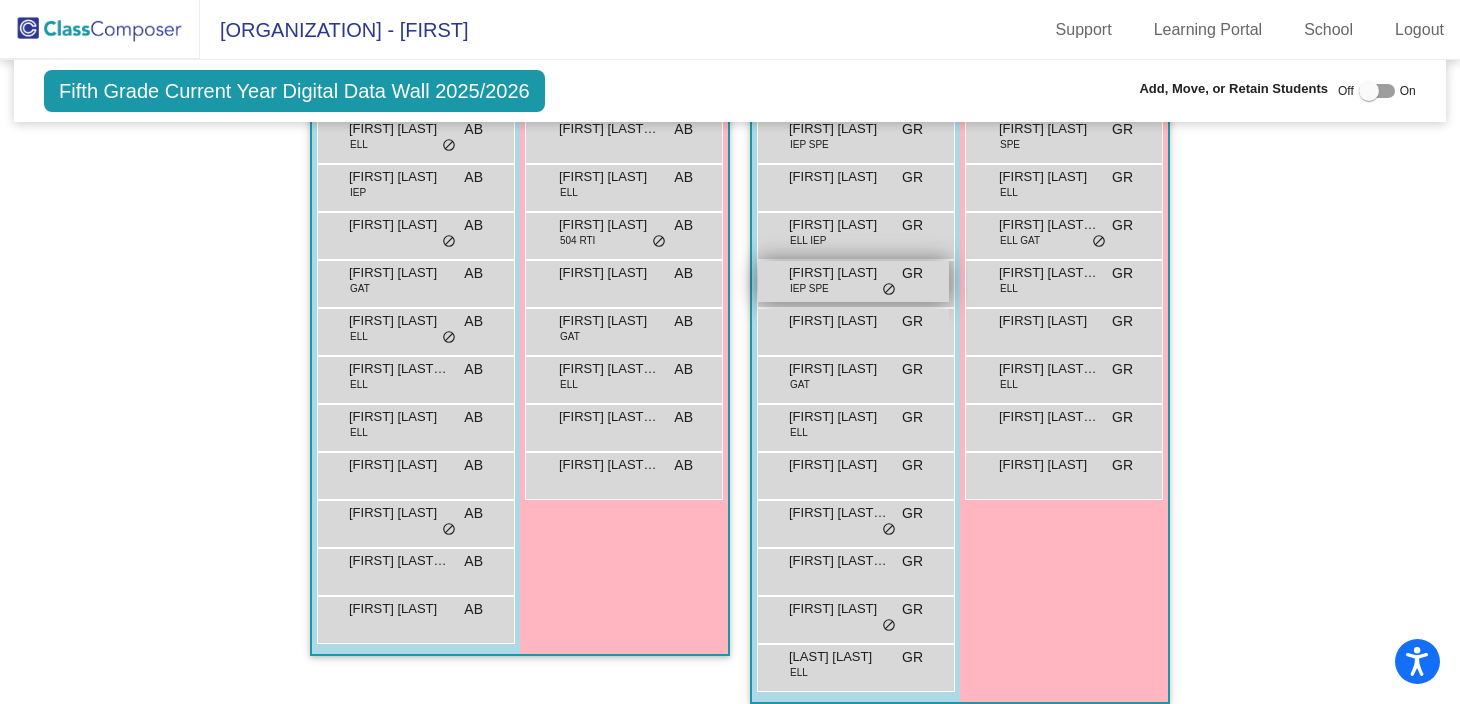 scroll, scrollTop: 573, scrollLeft: 0, axis: vertical 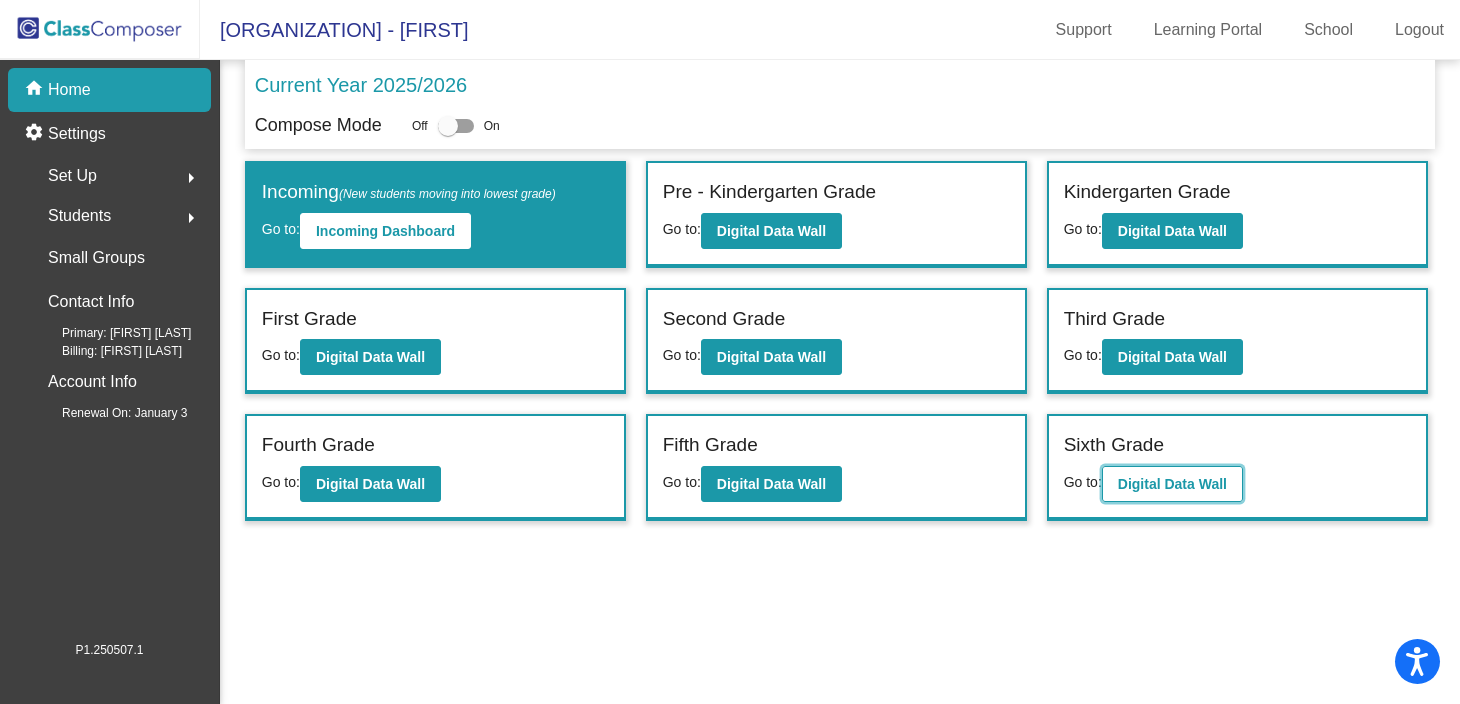 click on "Digital Data Wall" 